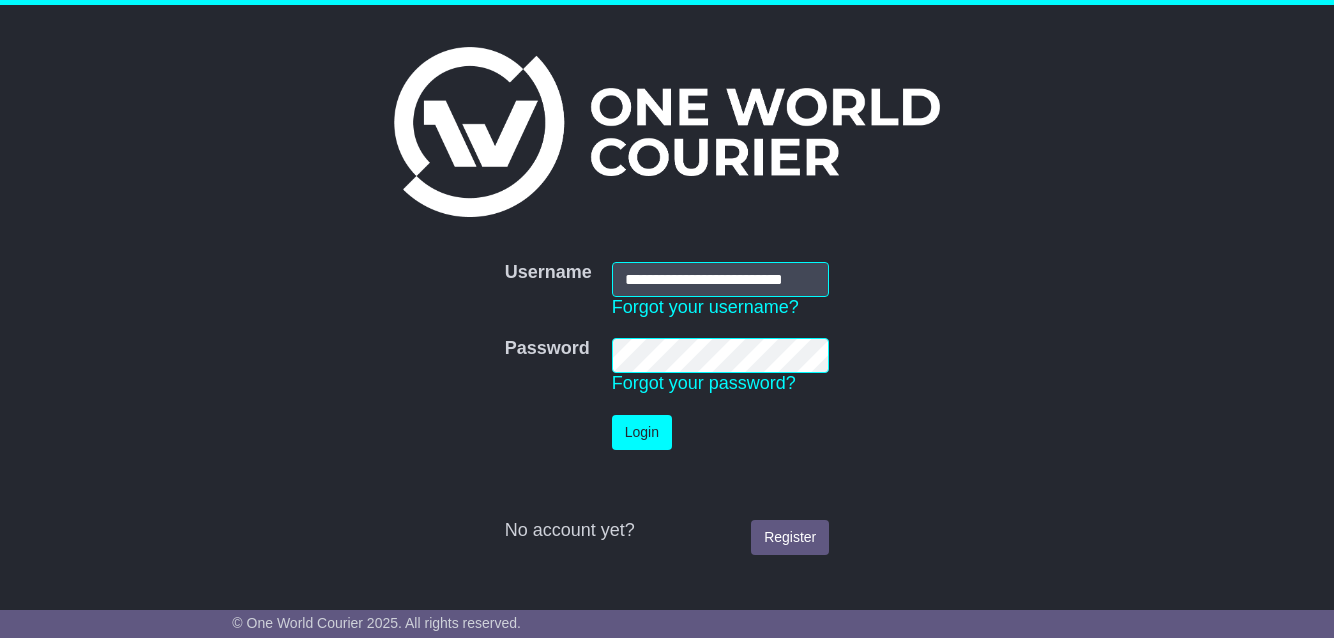 scroll, scrollTop: 0, scrollLeft: 0, axis: both 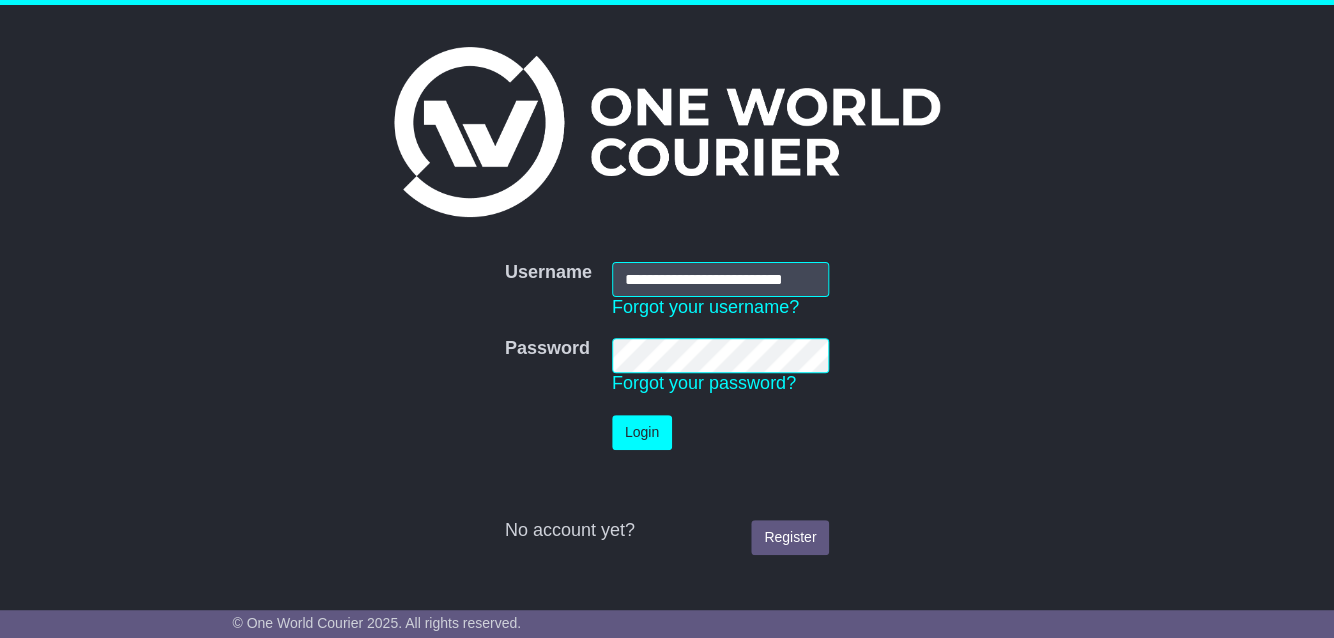 type on "**********" 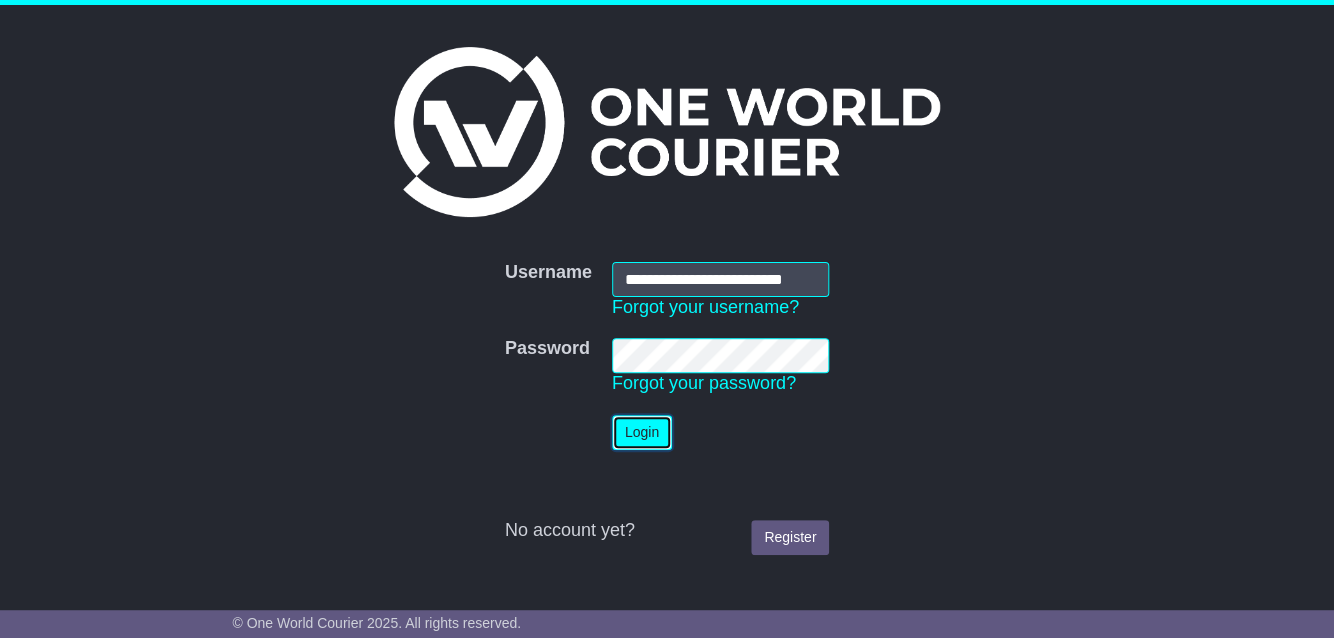 scroll, scrollTop: 0, scrollLeft: 21, axis: horizontal 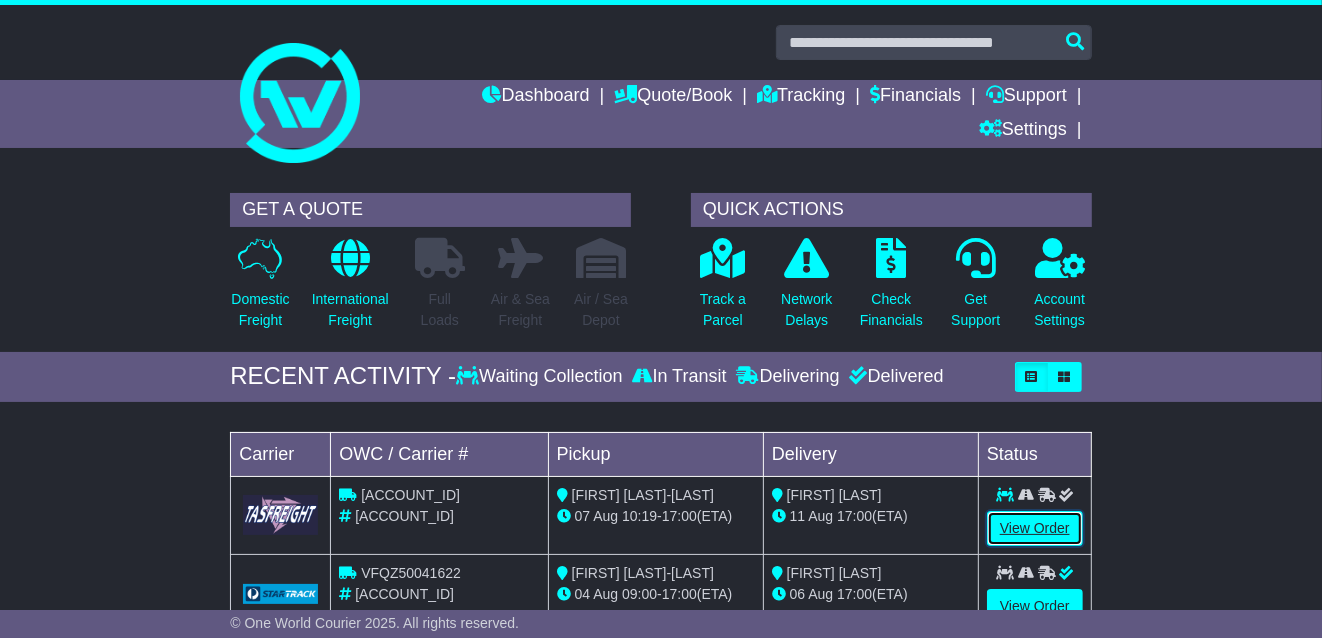 click on "View Order" at bounding box center [1035, 528] 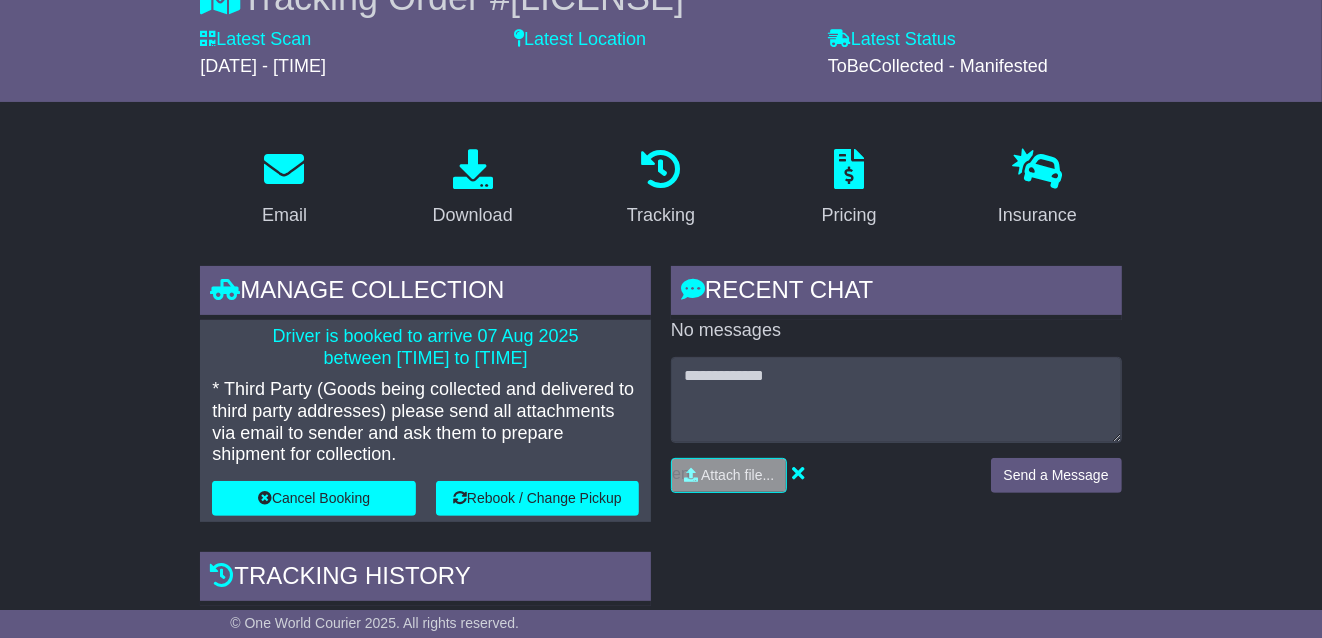 scroll, scrollTop: 0, scrollLeft: 0, axis: both 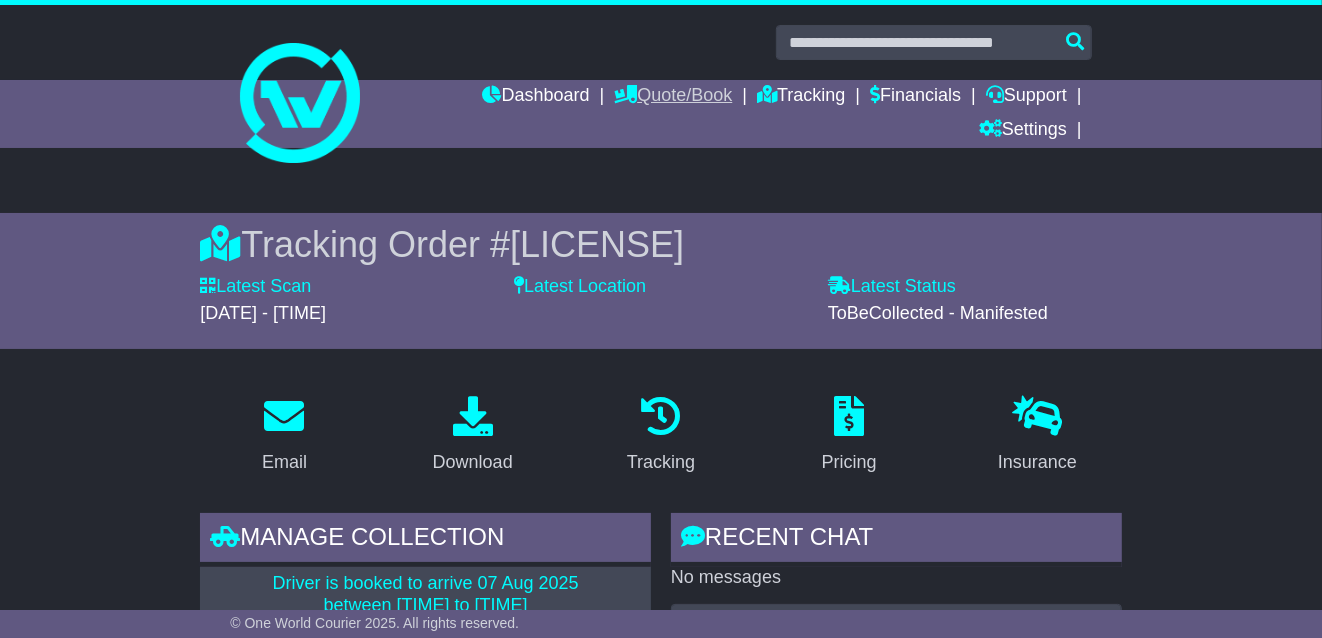 click on "Quote/Book" at bounding box center (673, 97) 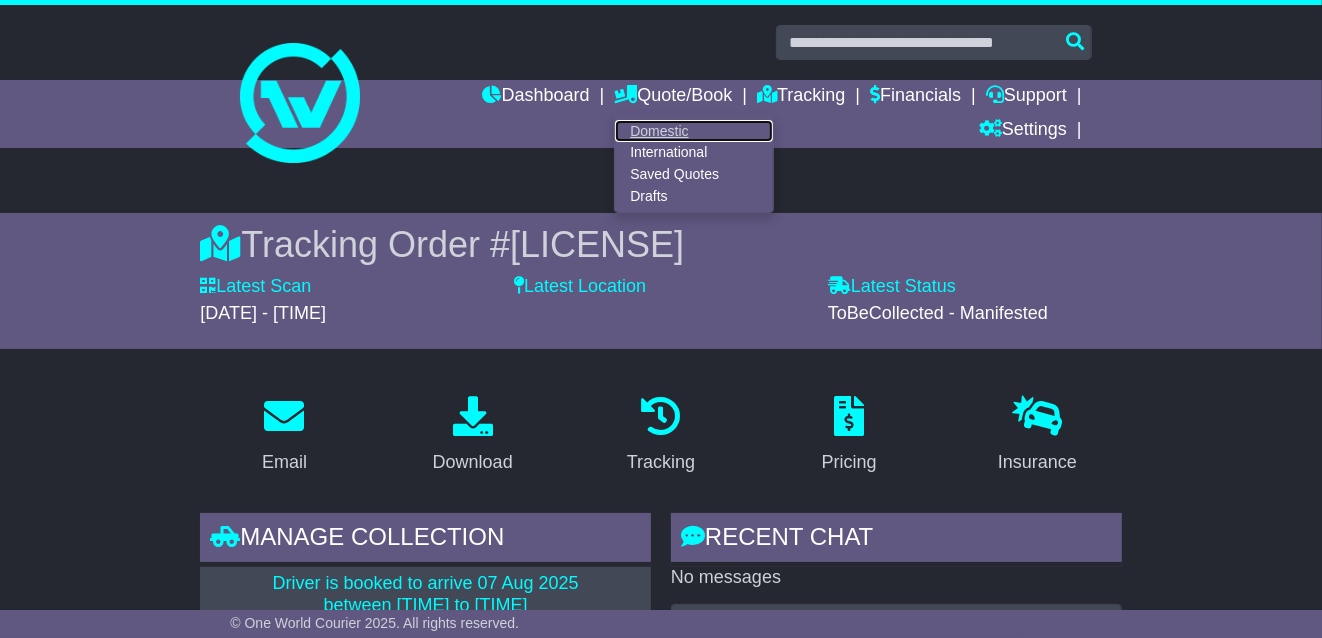 click on "Domestic" at bounding box center [694, 131] 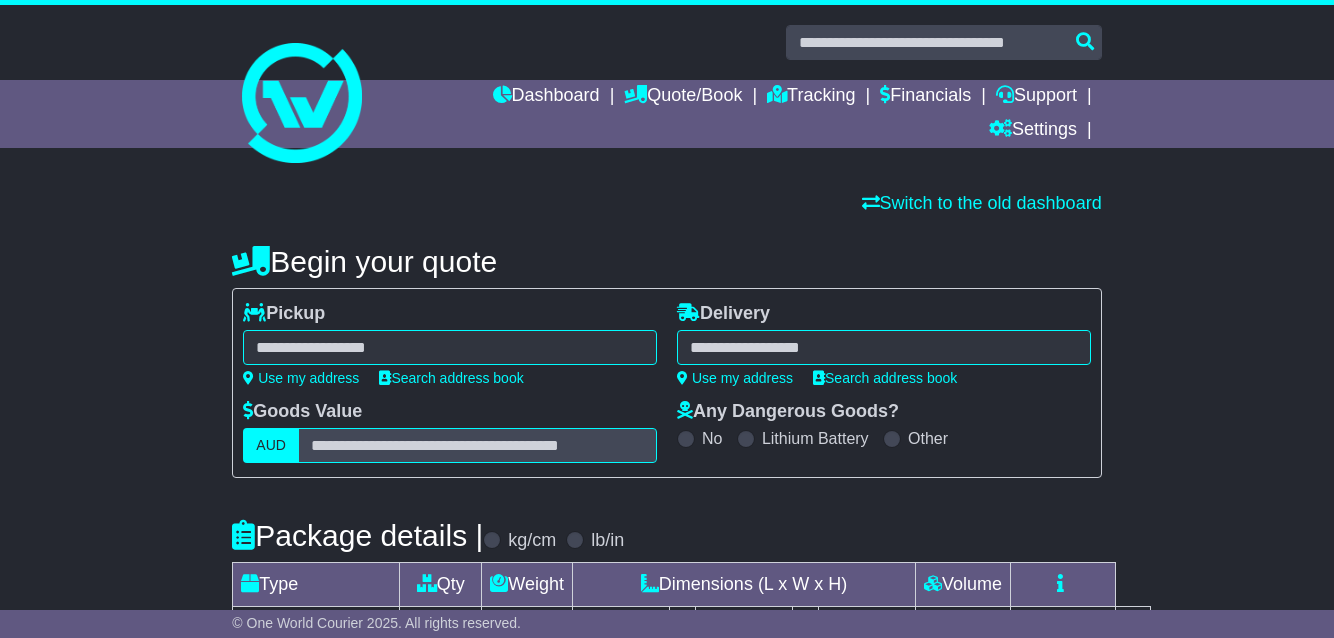scroll, scrollTop: 0, scrollLeft: 0, axis: both 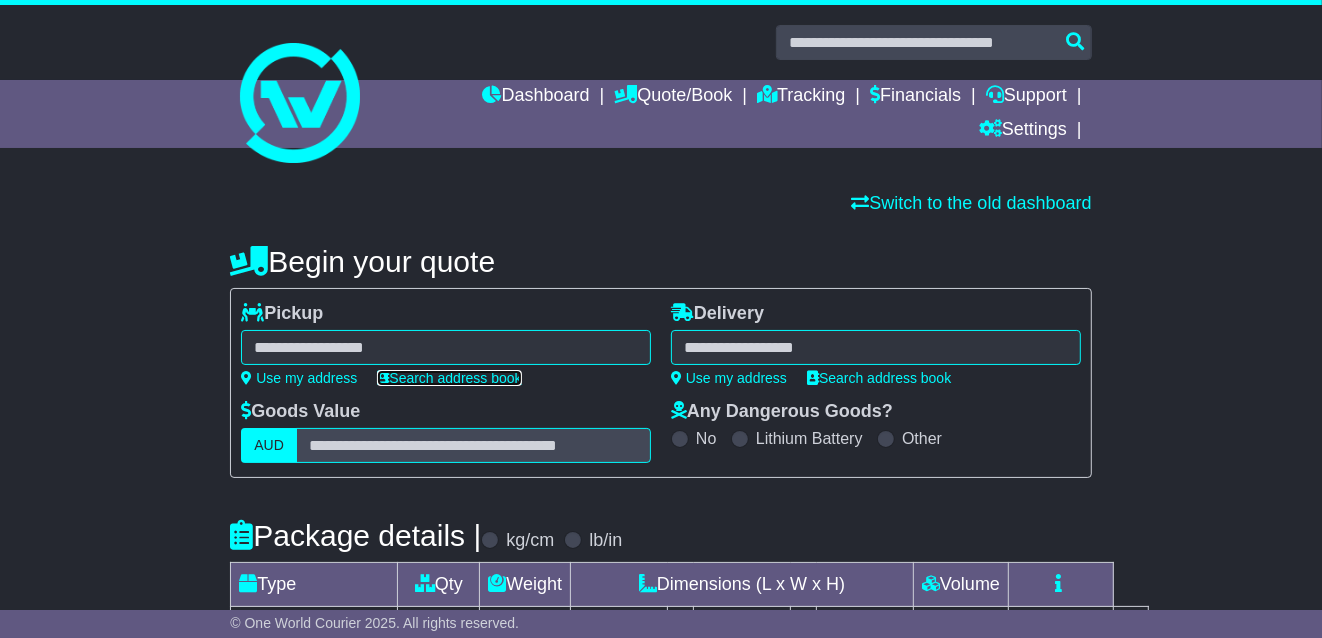 click on "Search address book" at bounding box center (449, 378) 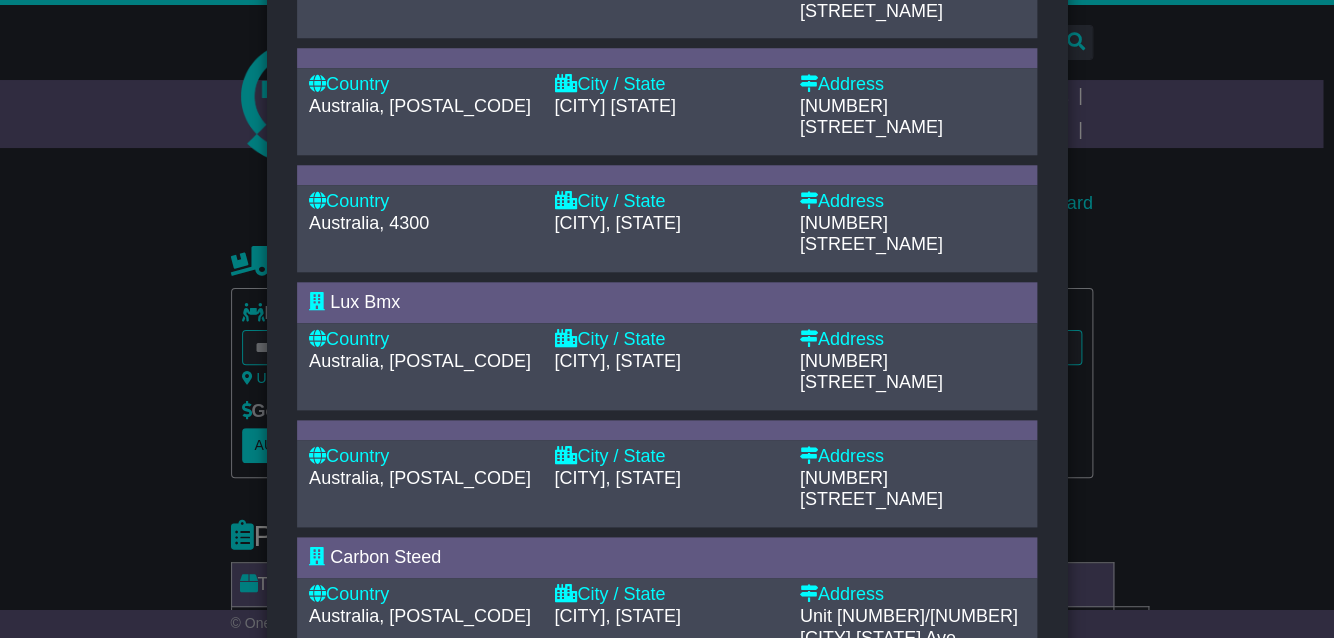 scroll, scrollTop: 652, scrollLeft: 0, axis: vertical 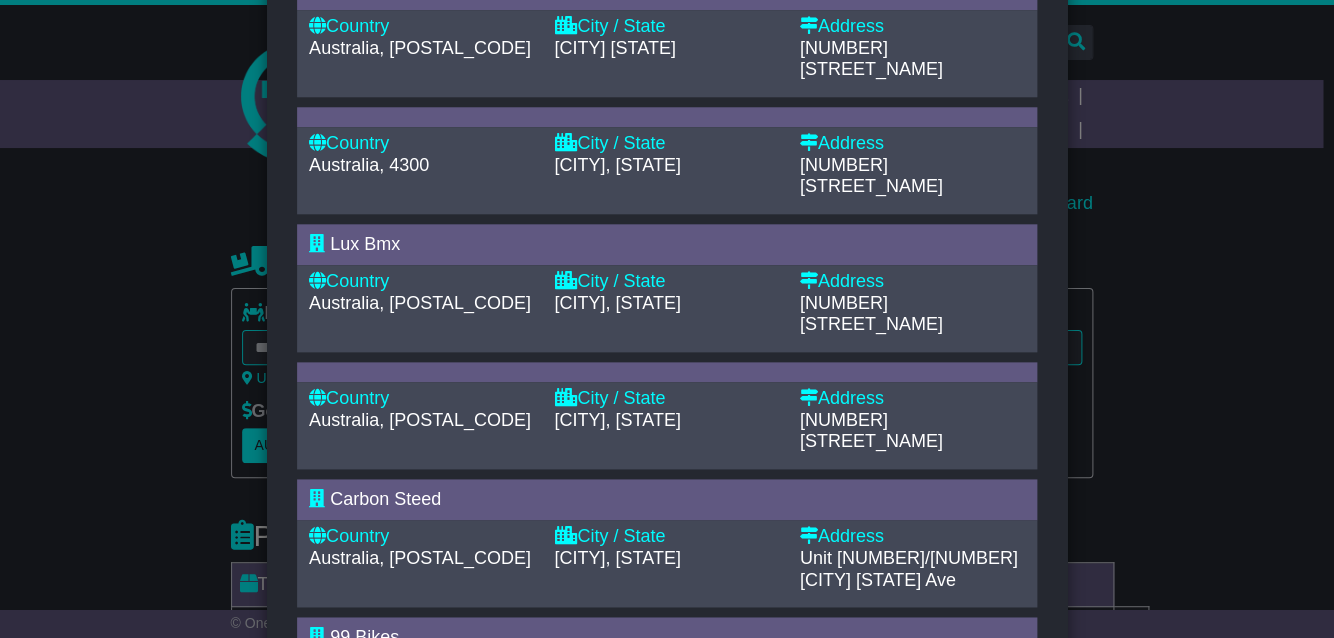 click on "2" at bounding box center (650, 787) 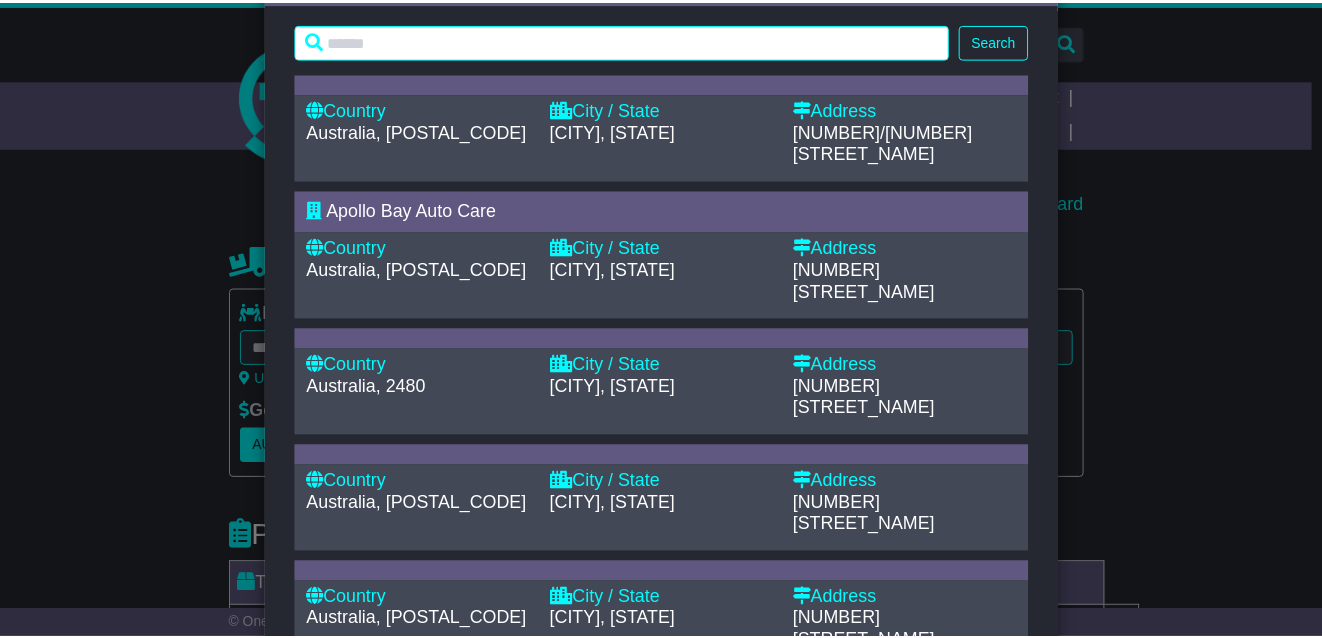 scroll, scrollTop: 157, scrollLeft: 0, axis: vertical 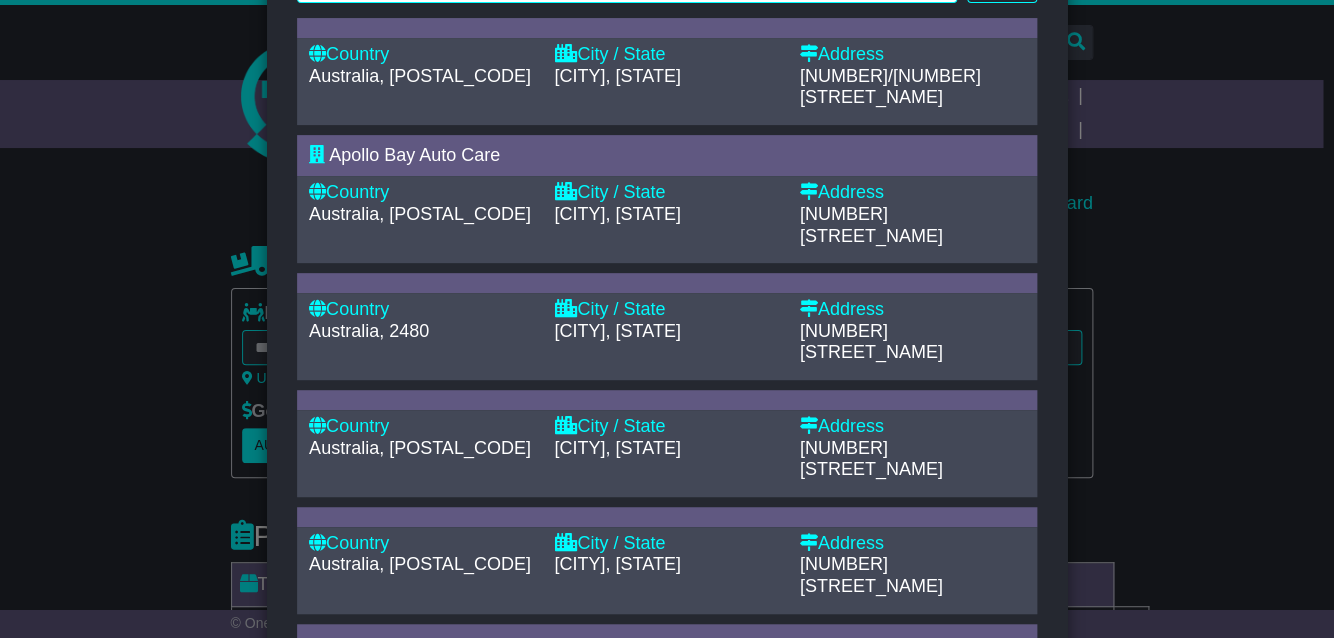 click on "City / State" at bounding box center [666, 310] 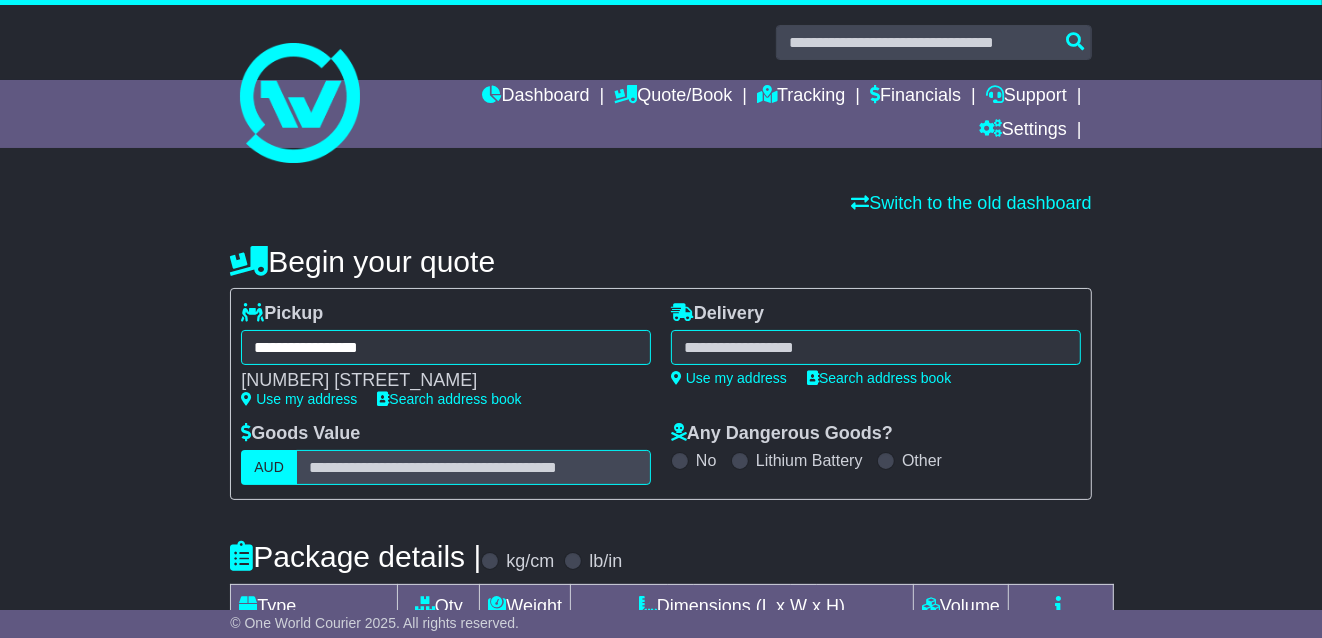 click at bounding box center [876, 347] 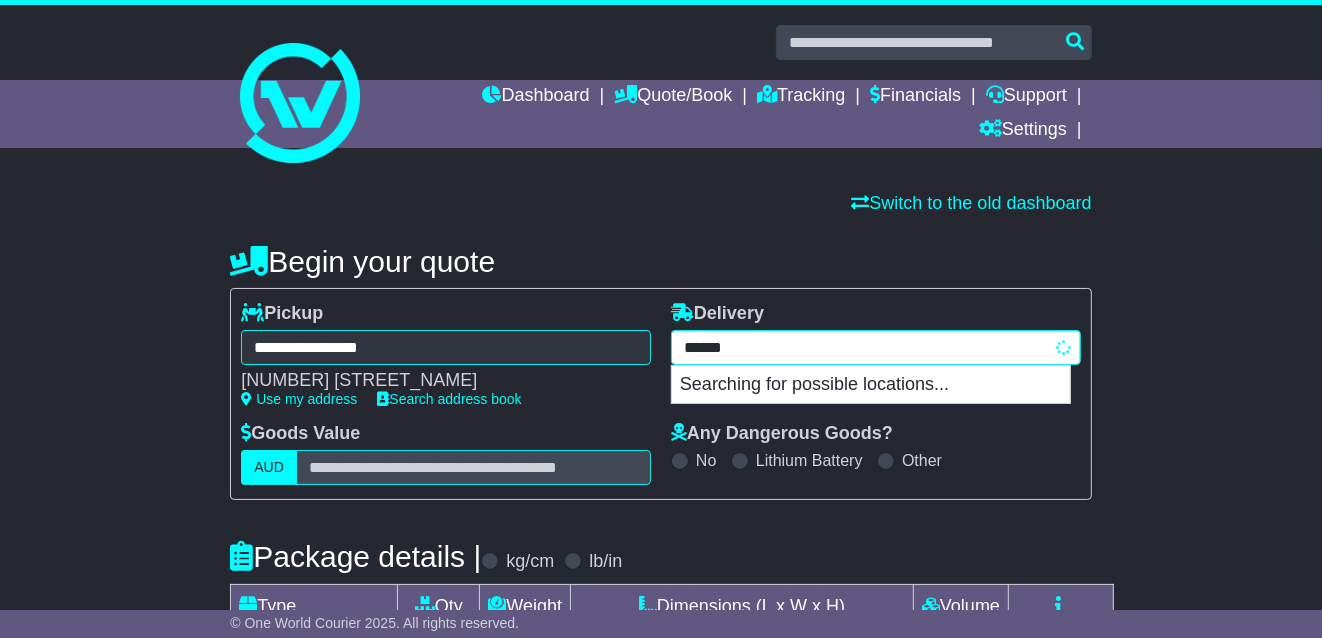 type on "*******" 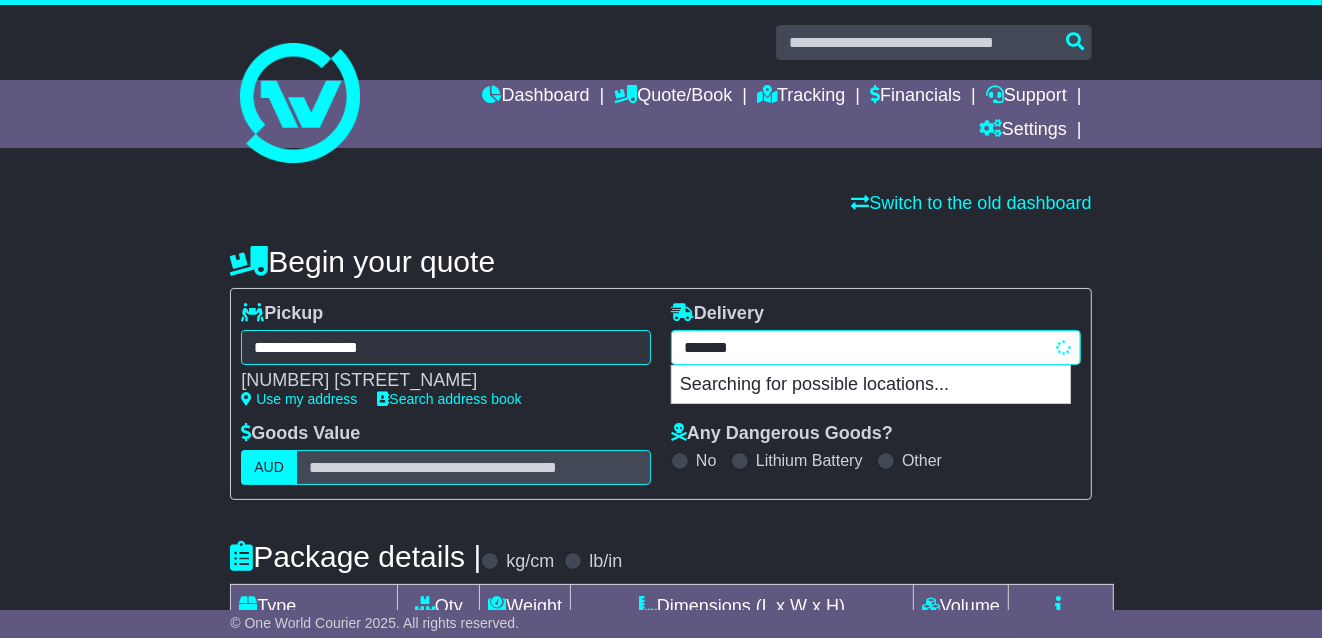 type on "**********" 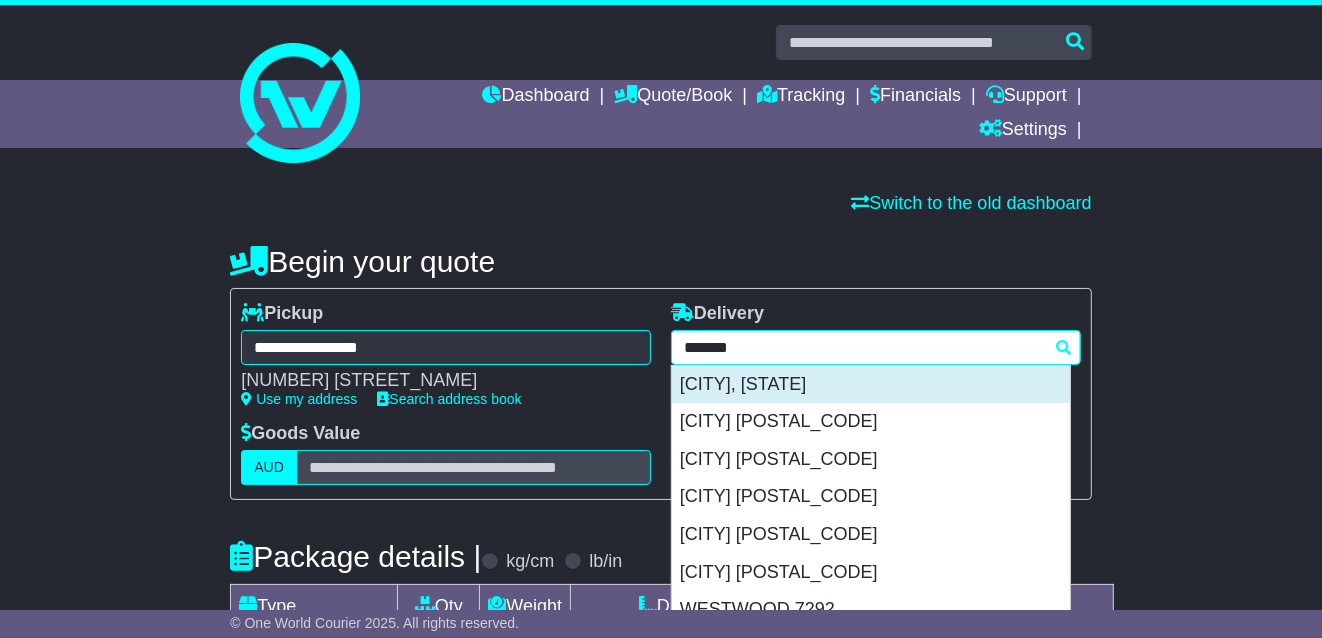 click on "[CITY], [STATE]" at bounding box center (871, 385) 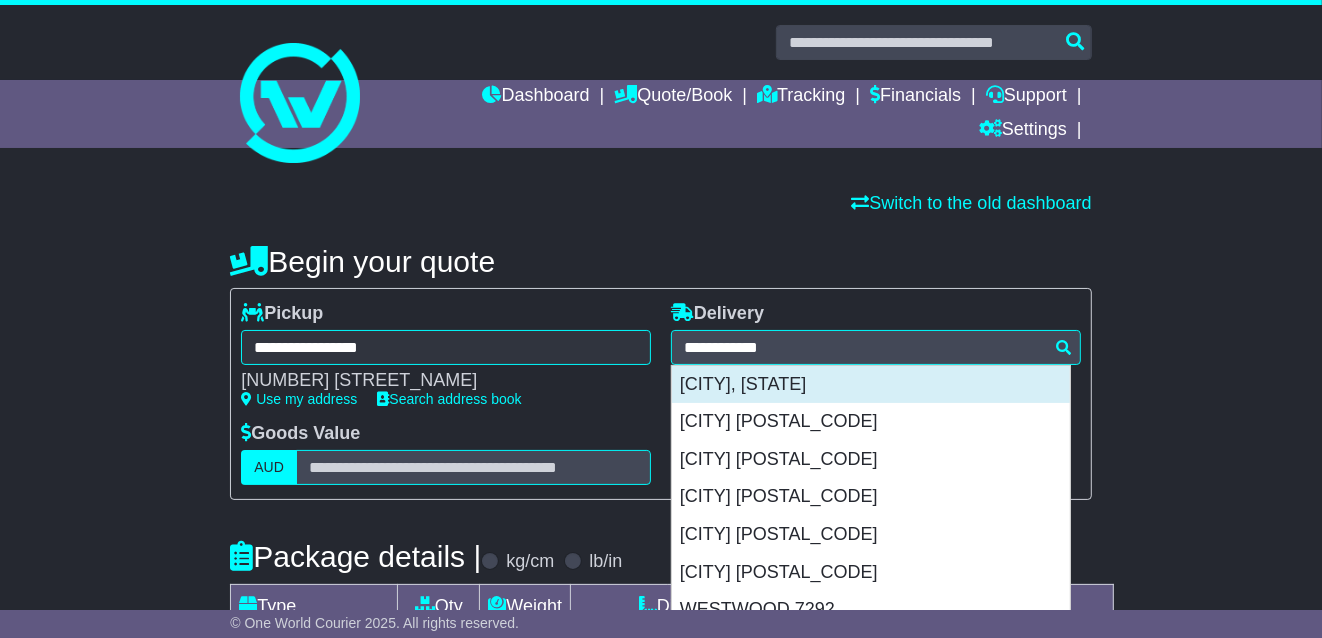 type on "**********" 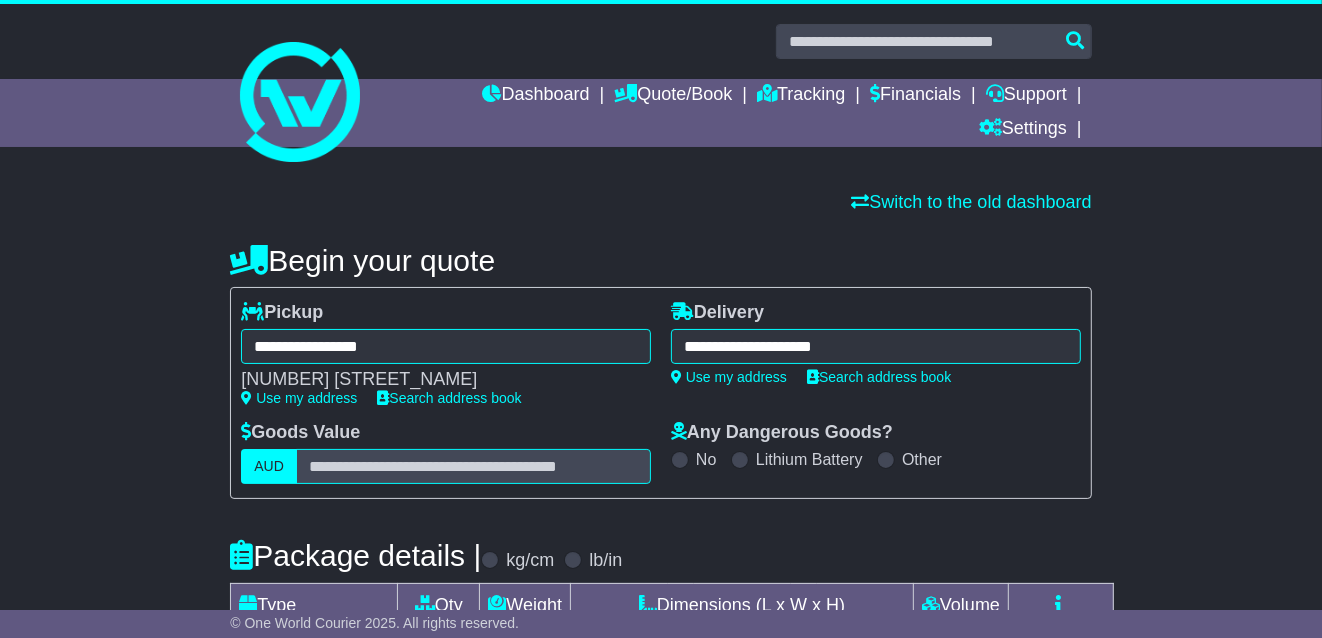 scroll, scrollTop: 132, scrollLeft: 0, axis: vertical 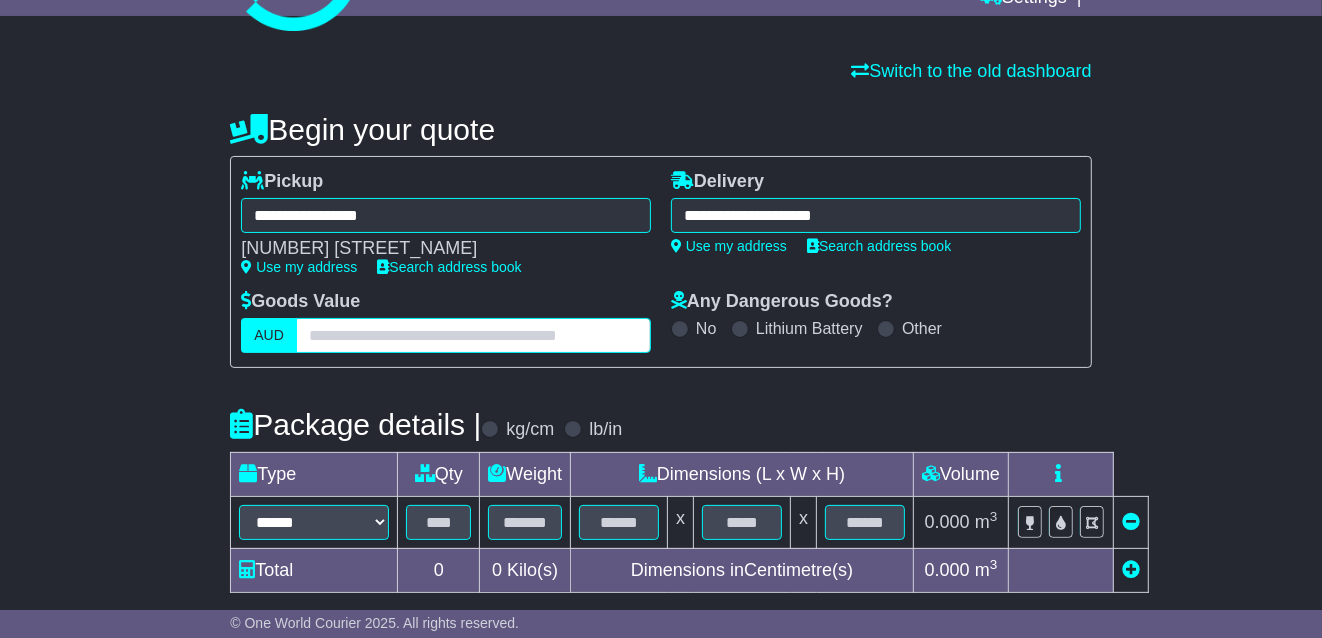 click at bounding box center (473, 335) 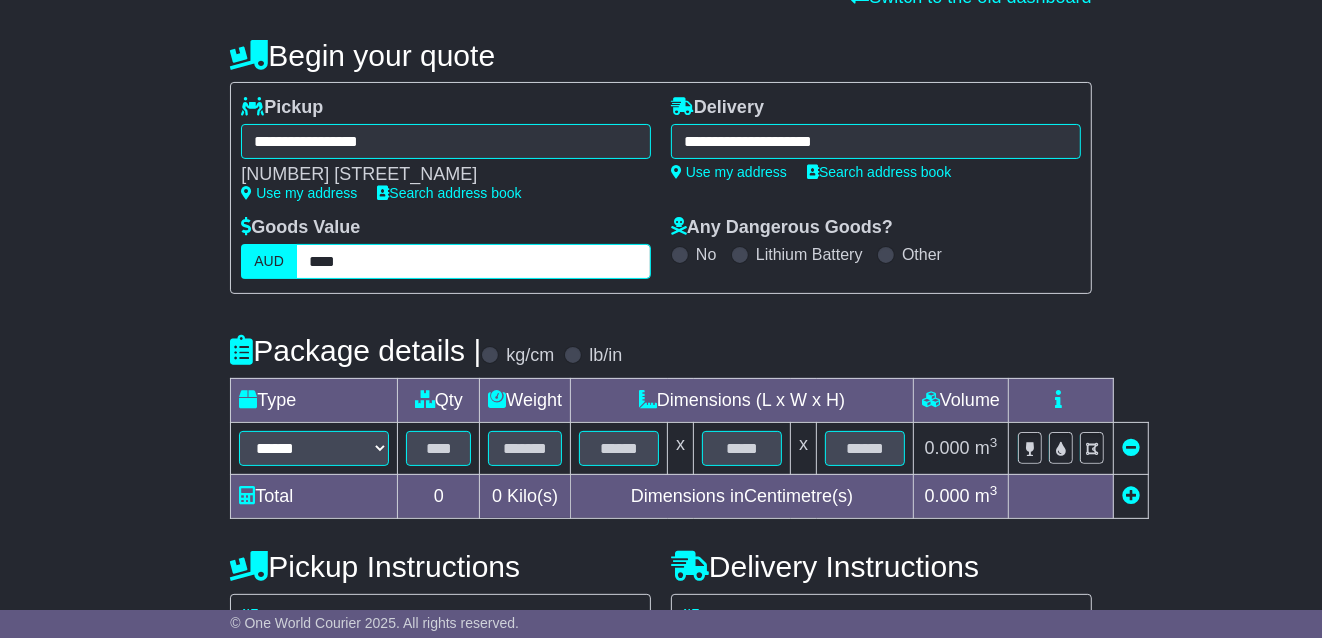 scroll, scrollTop: 280, scrollLeft: 0, axis: vertical 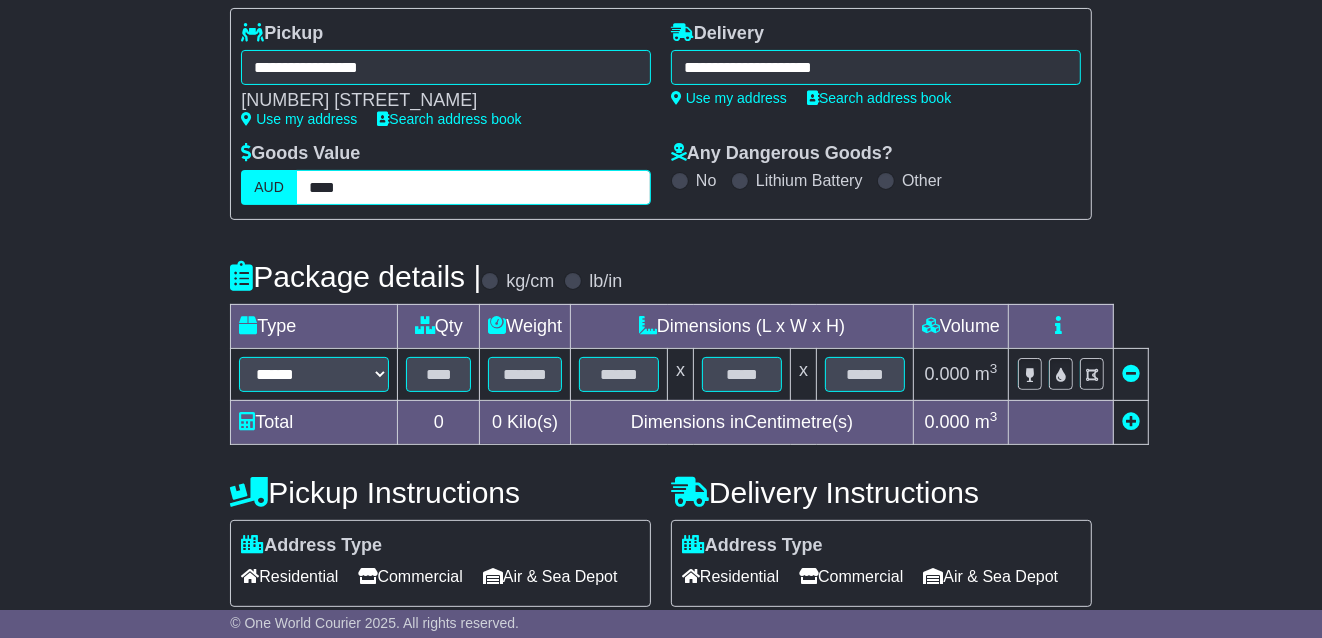 type on "****" 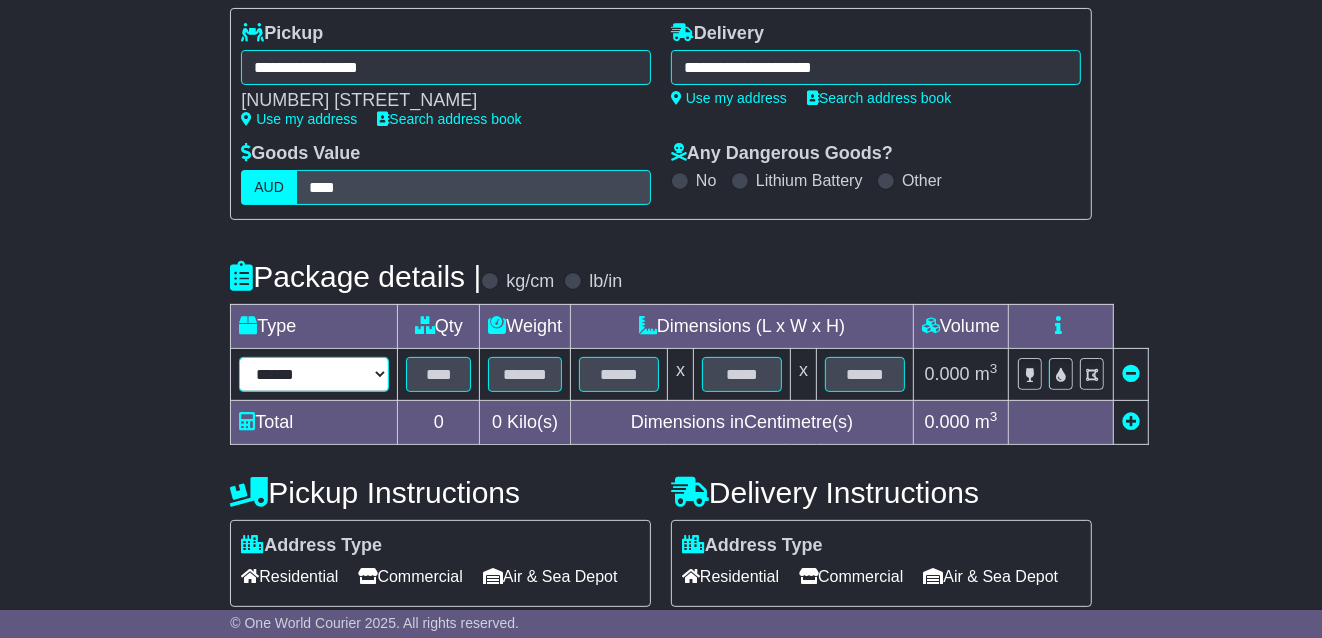 select on "*****" 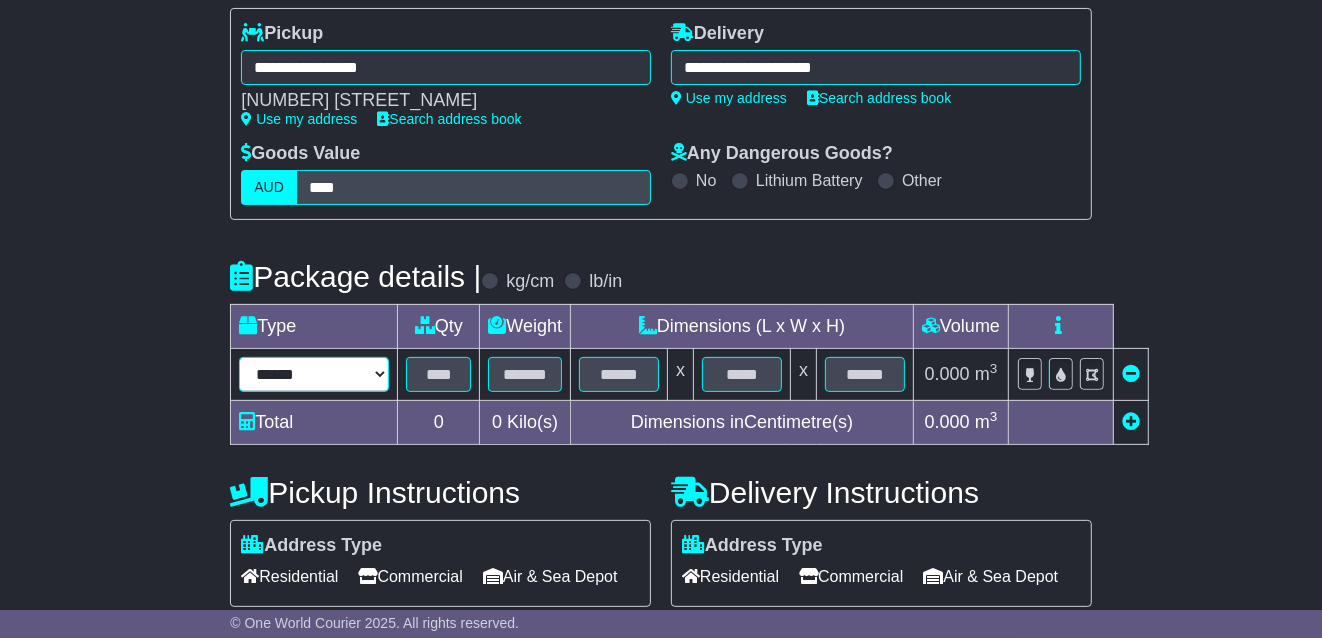 click on "***" at bounding box center [0, 0] 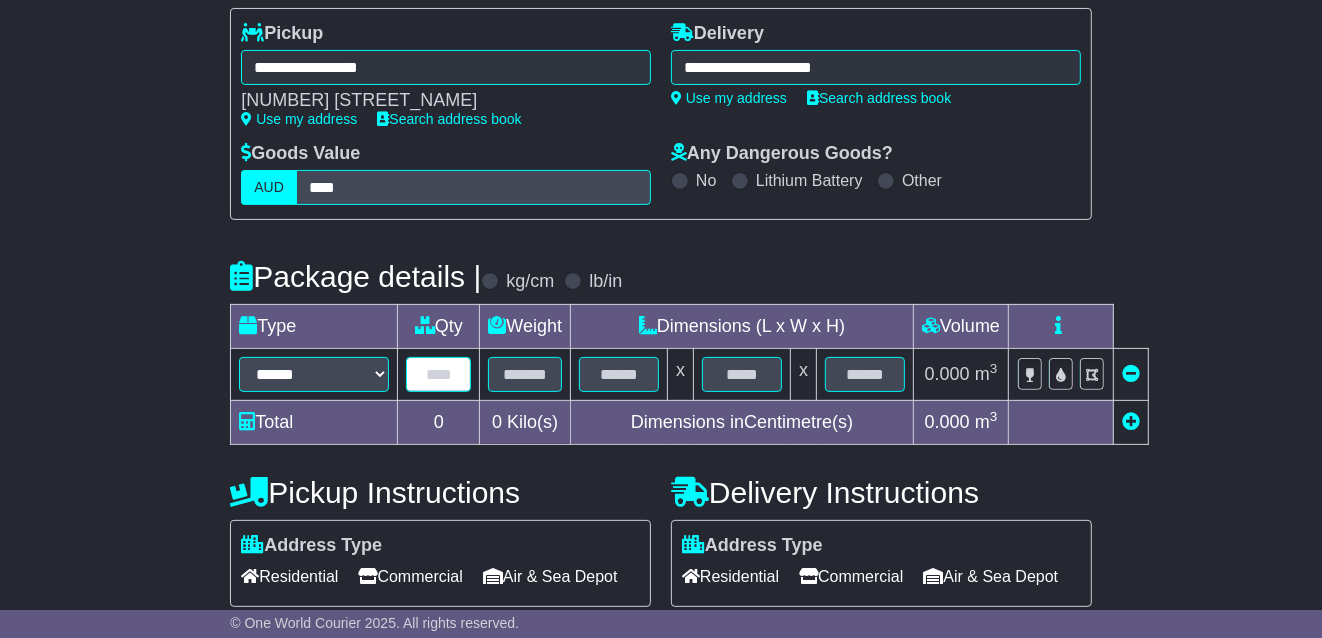 click at bounding box center (438, 374) 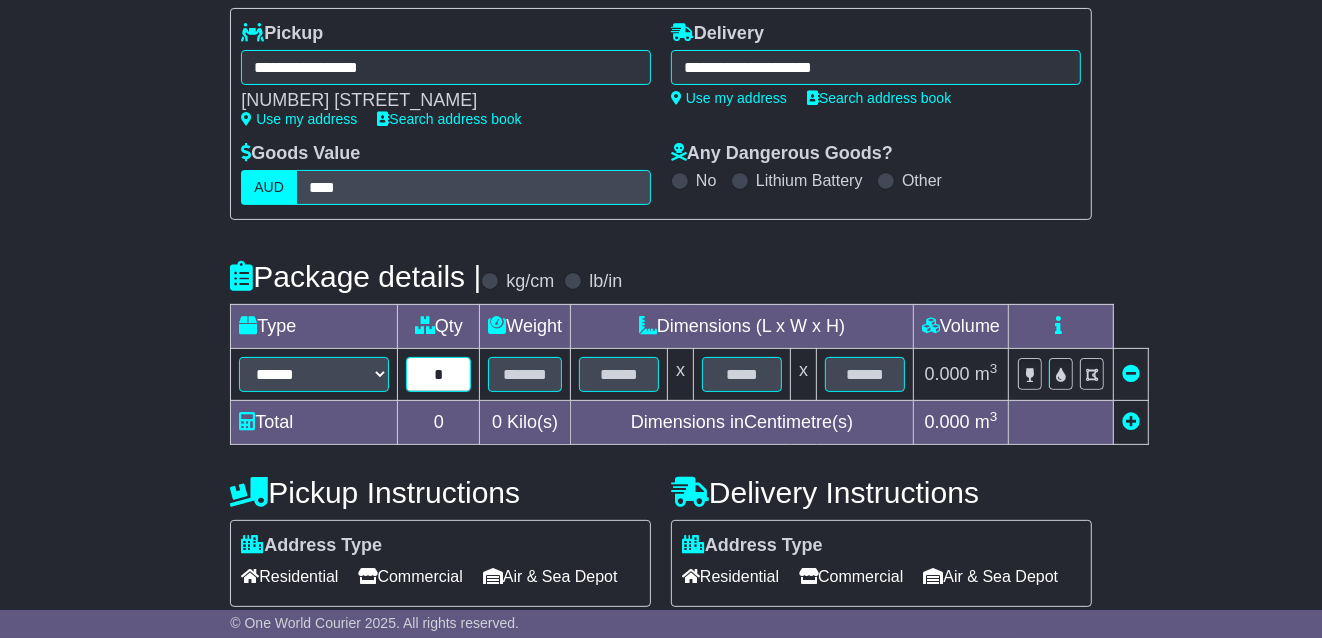 type on "*" 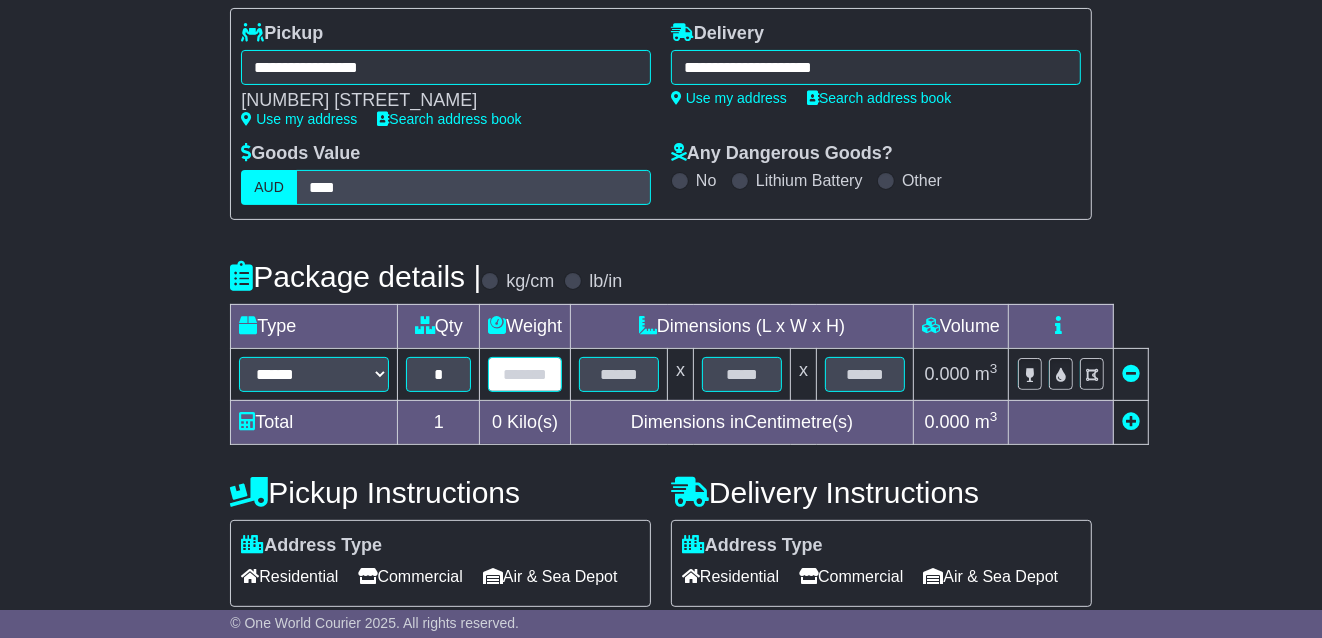 click at bounding box center [525, 374] 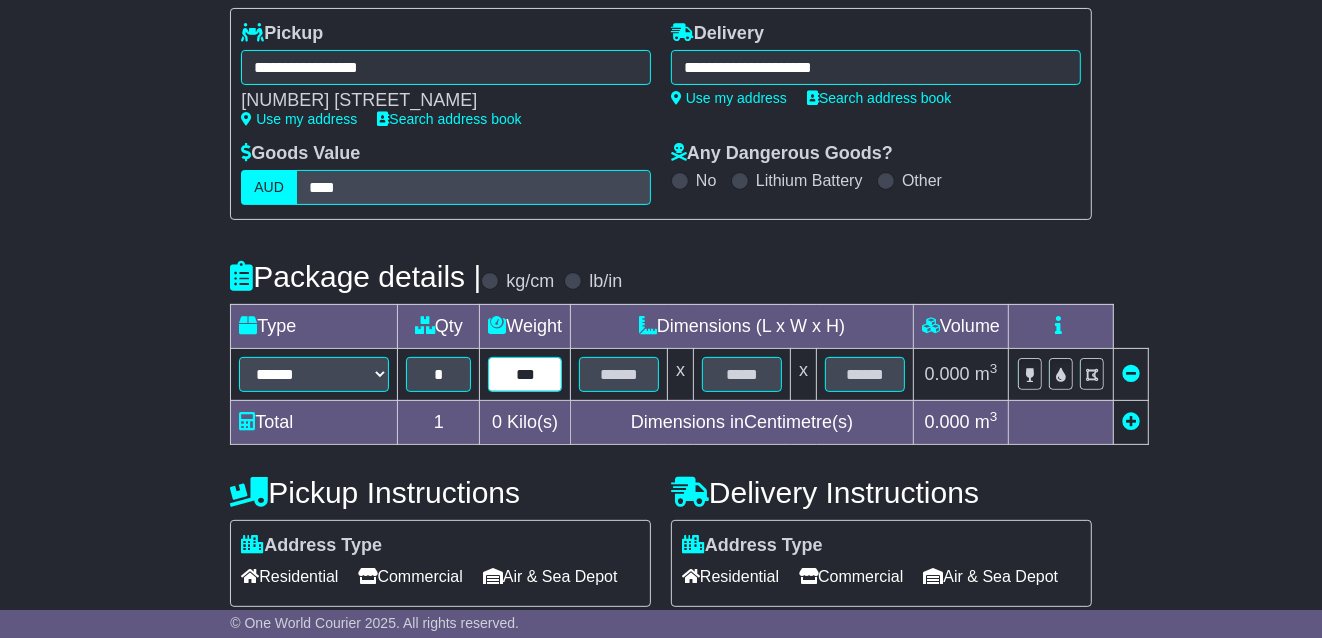 type on "***" 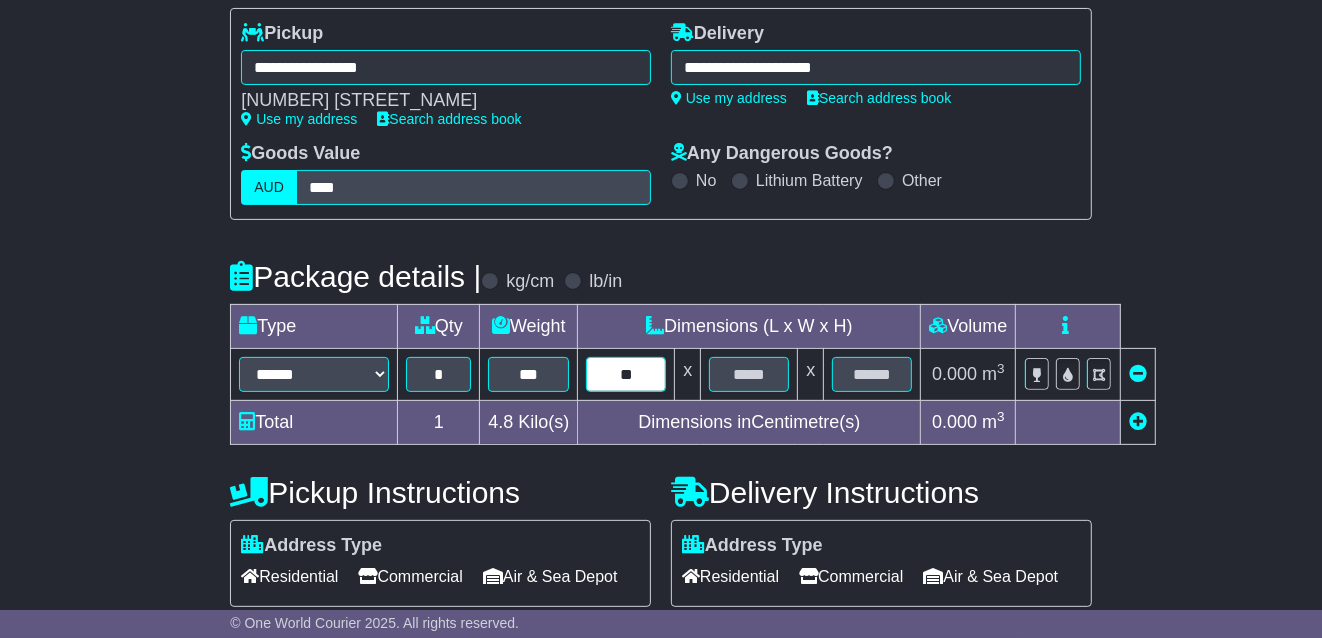 type on "**" 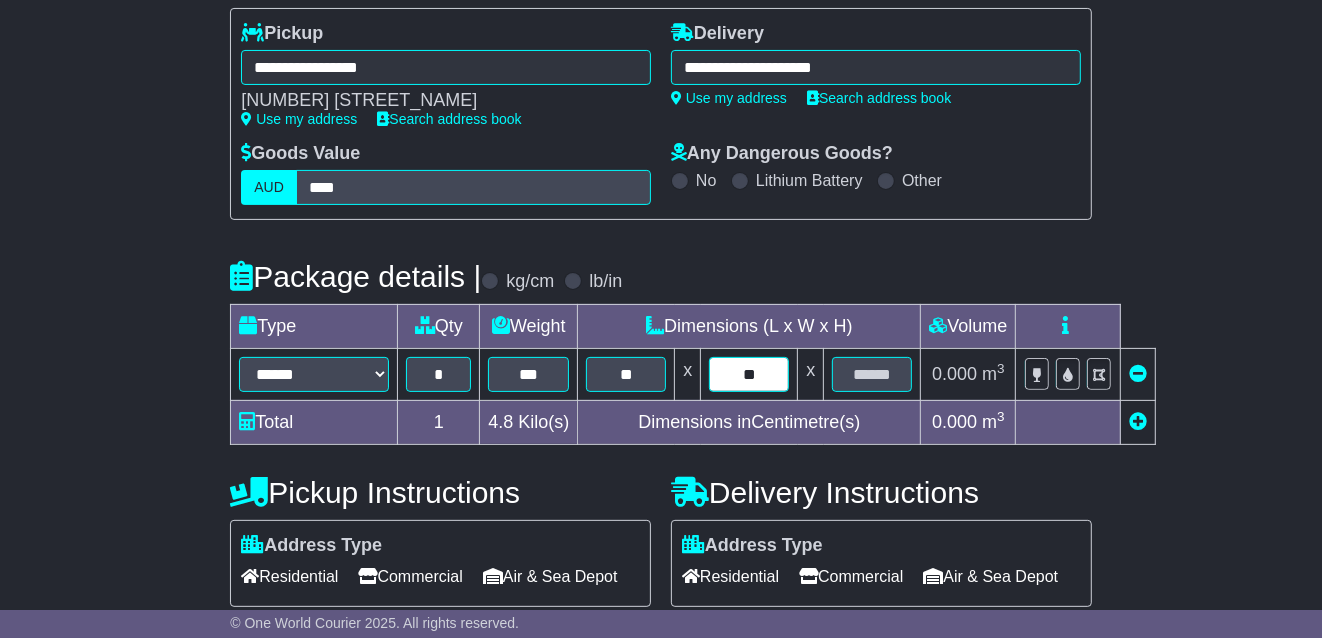 type on "**" 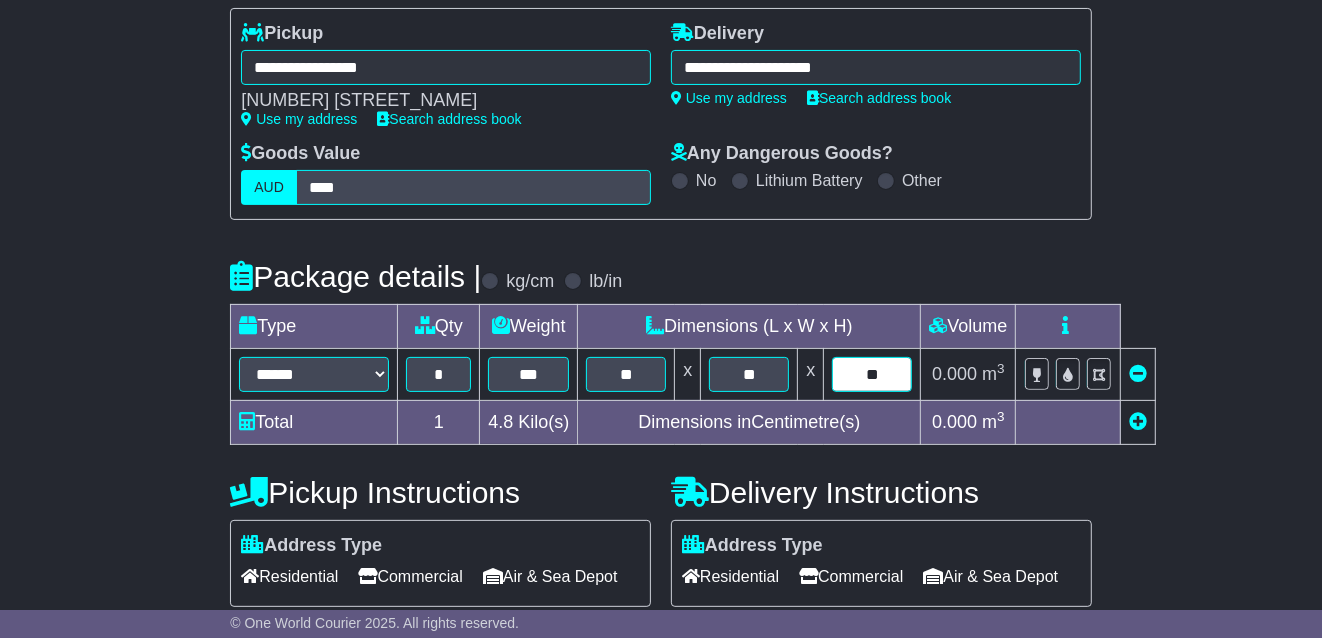 type on "**" 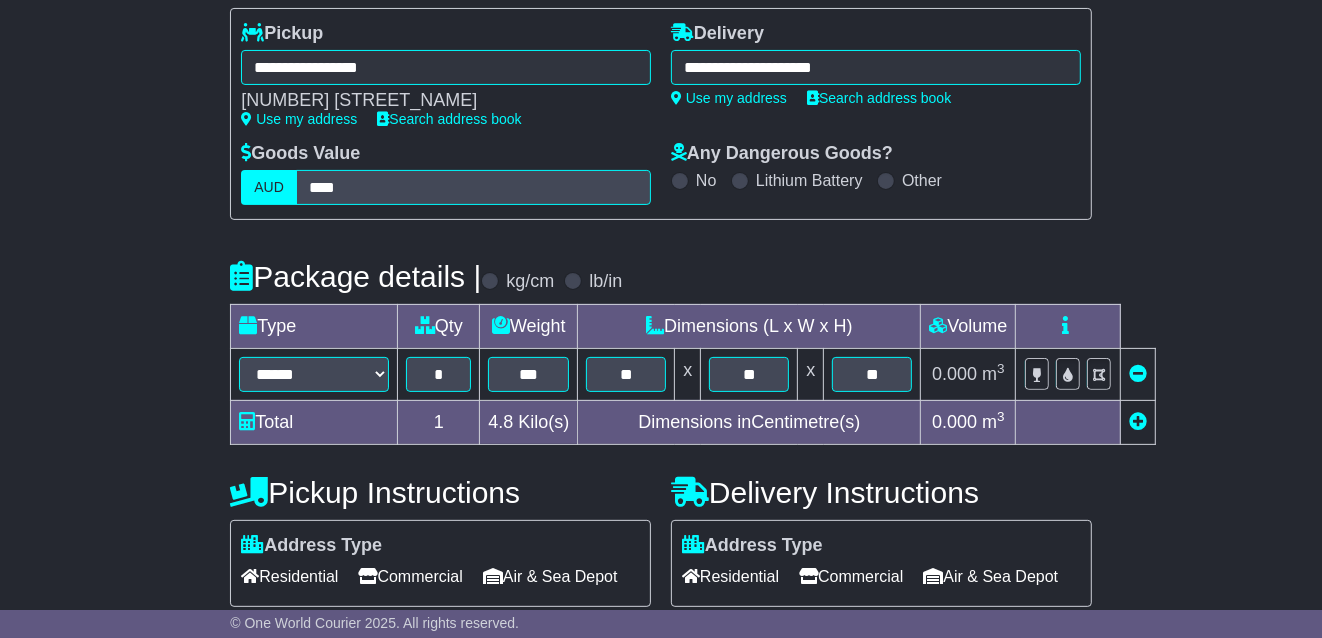 click on "**********" at bounding box center [661, 478] 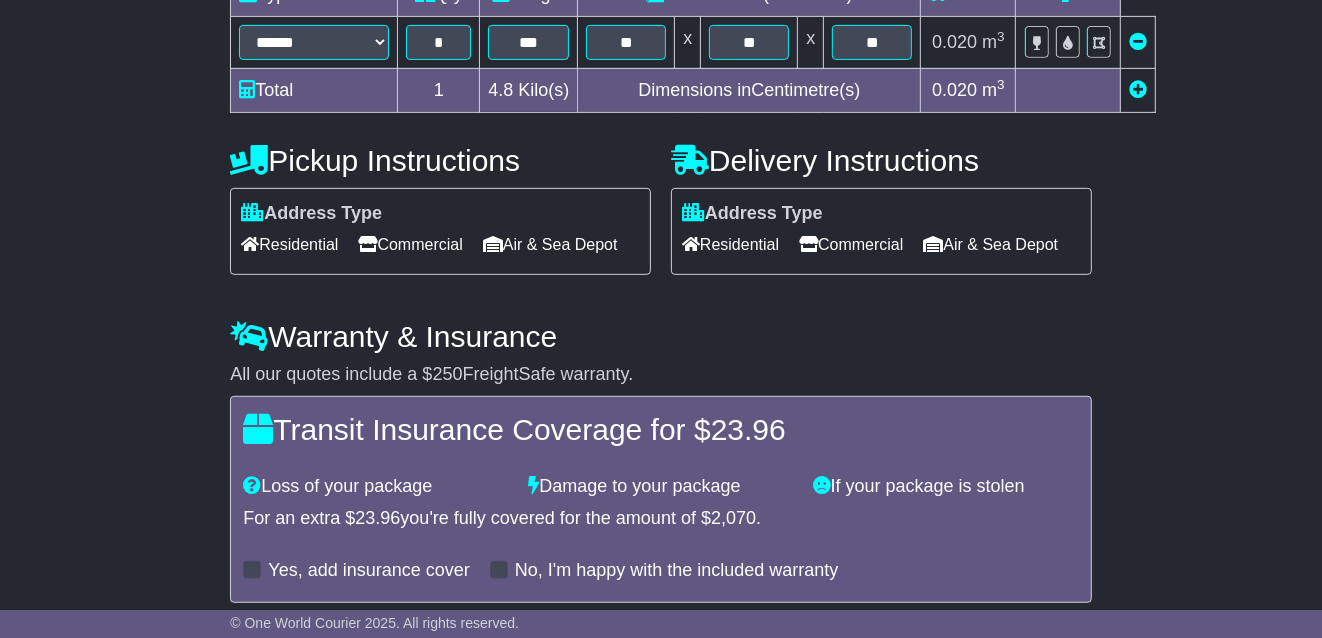 scroll, scrollTop: 708, scrollLeft: 0, axis: vertical 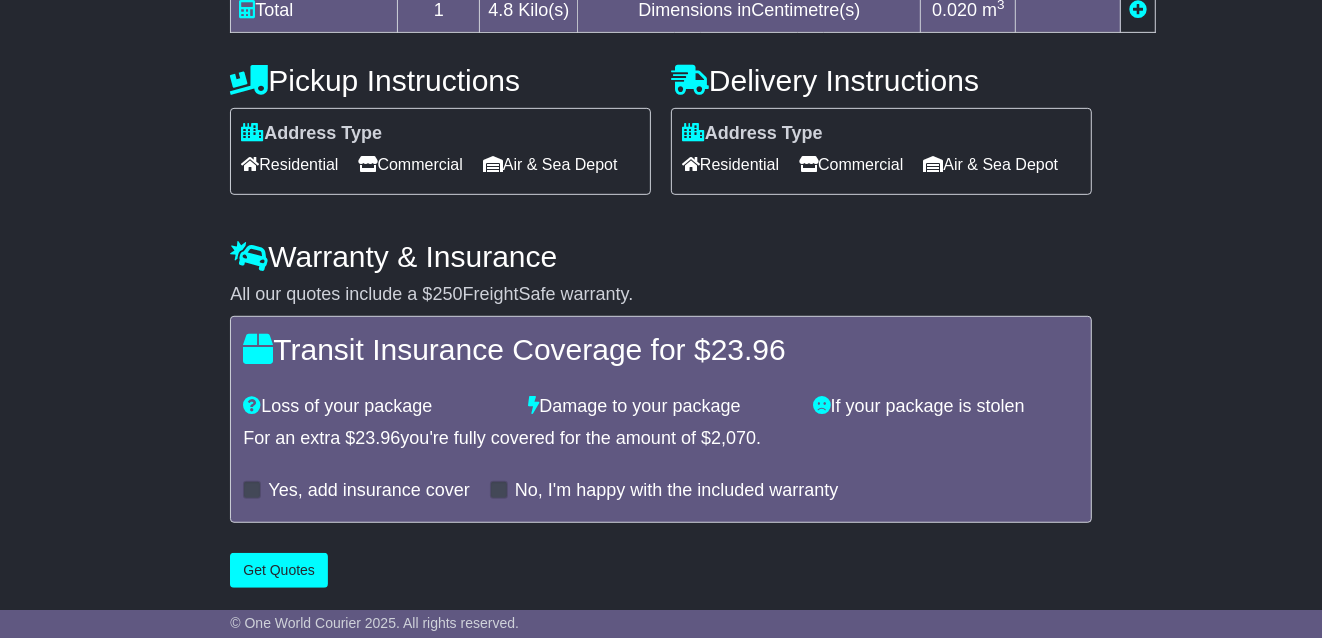 click on "Residential" at bounding box center (730, 164) 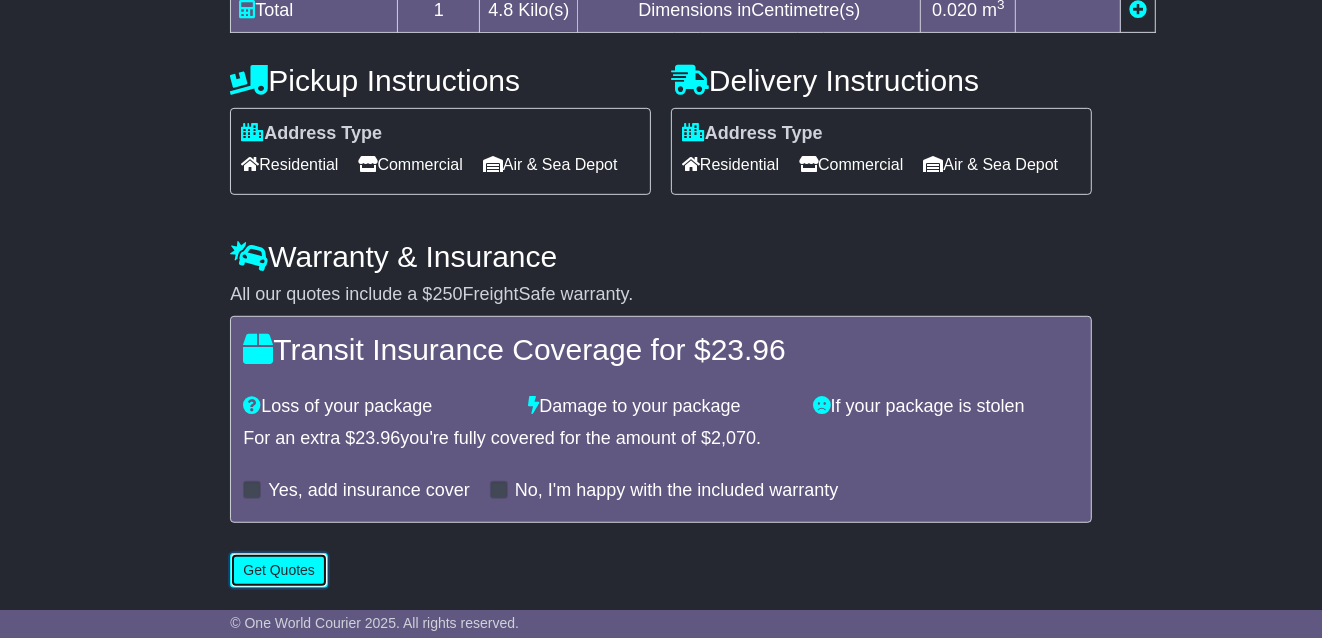 click on "Get Quotes" at bounding box center [279, 570] 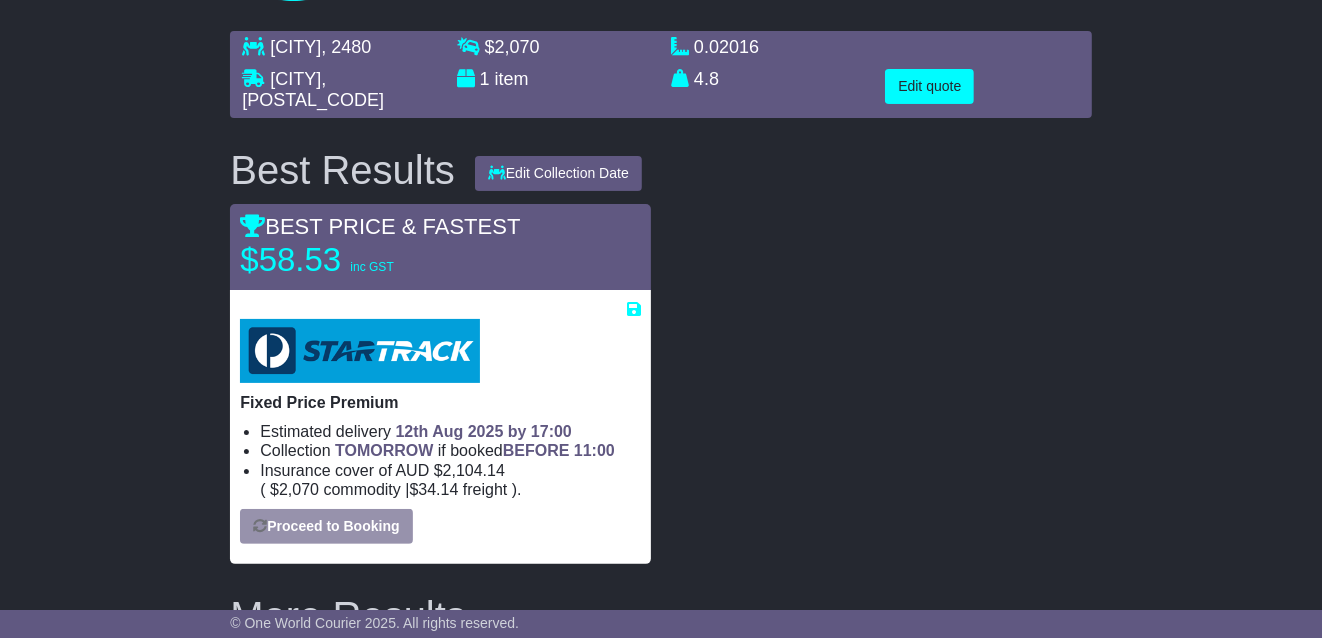 scroll, scrollTop: 264, scrollLeft: 0, axis: vertical 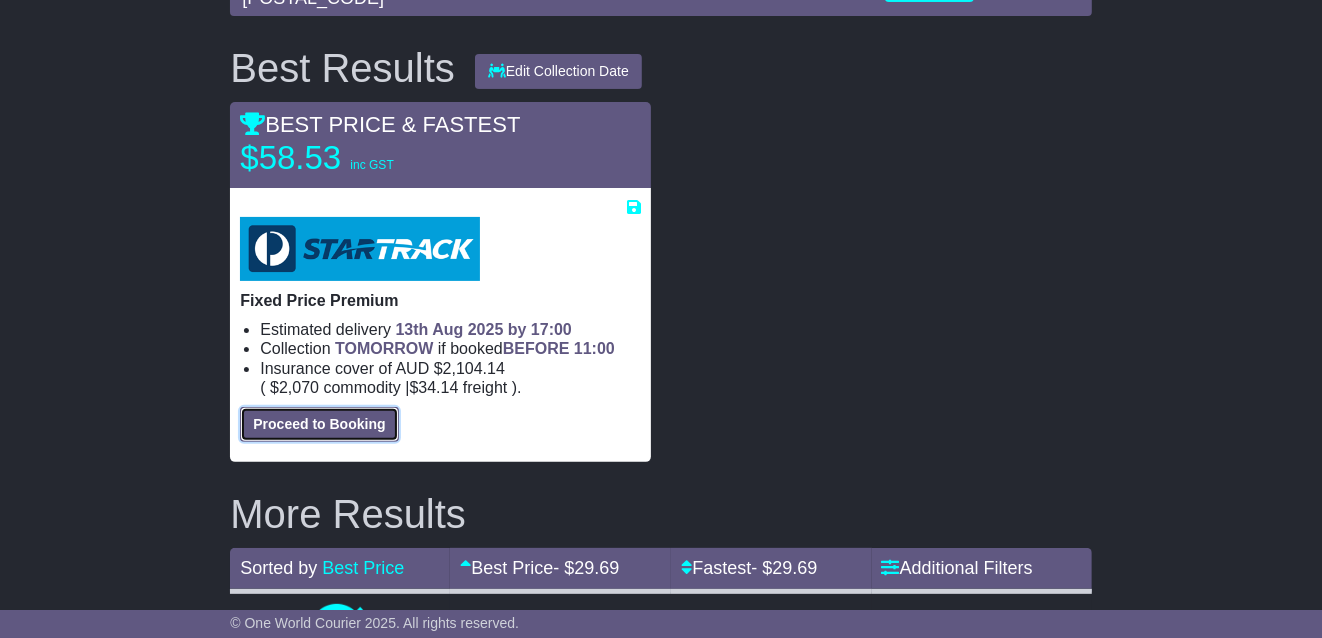click on "Proceed to Booking" at bounding box center [319, 424] 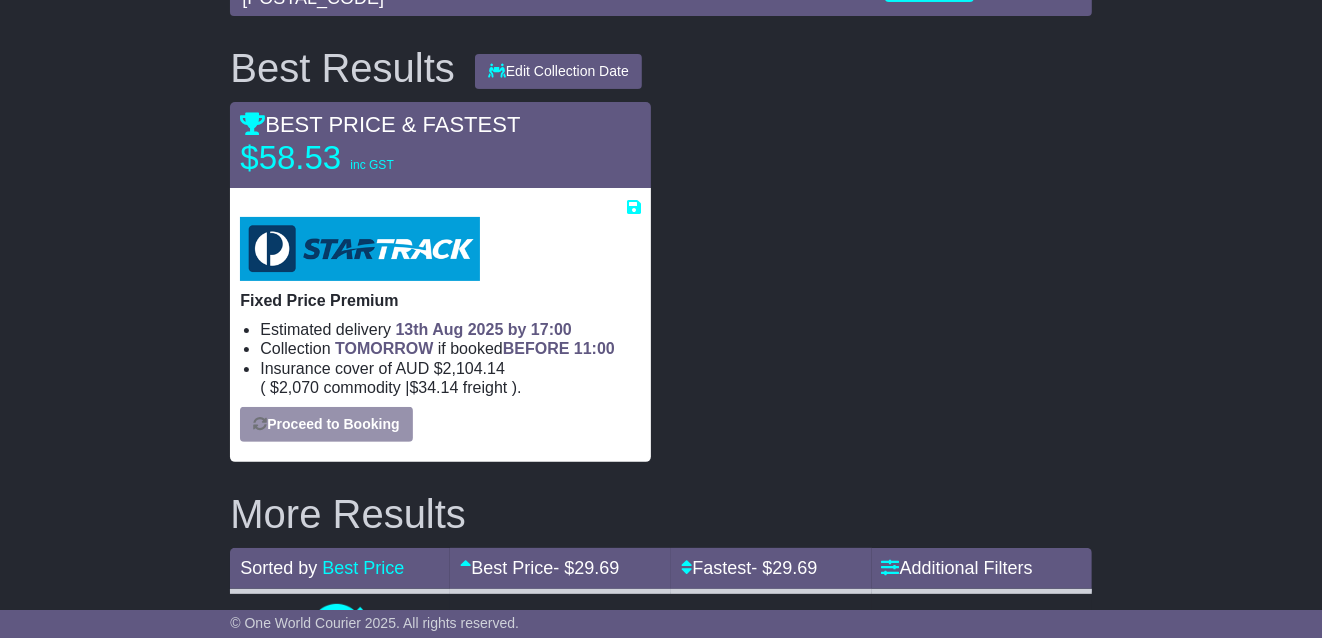 select on "**********" 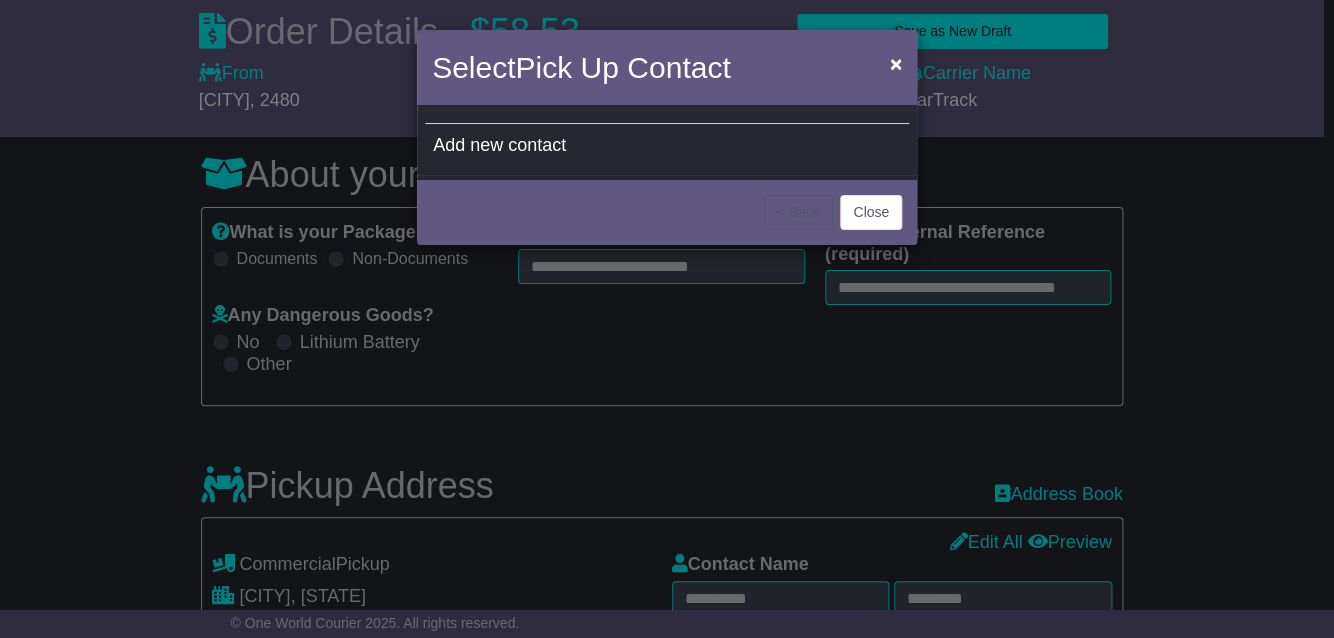 select 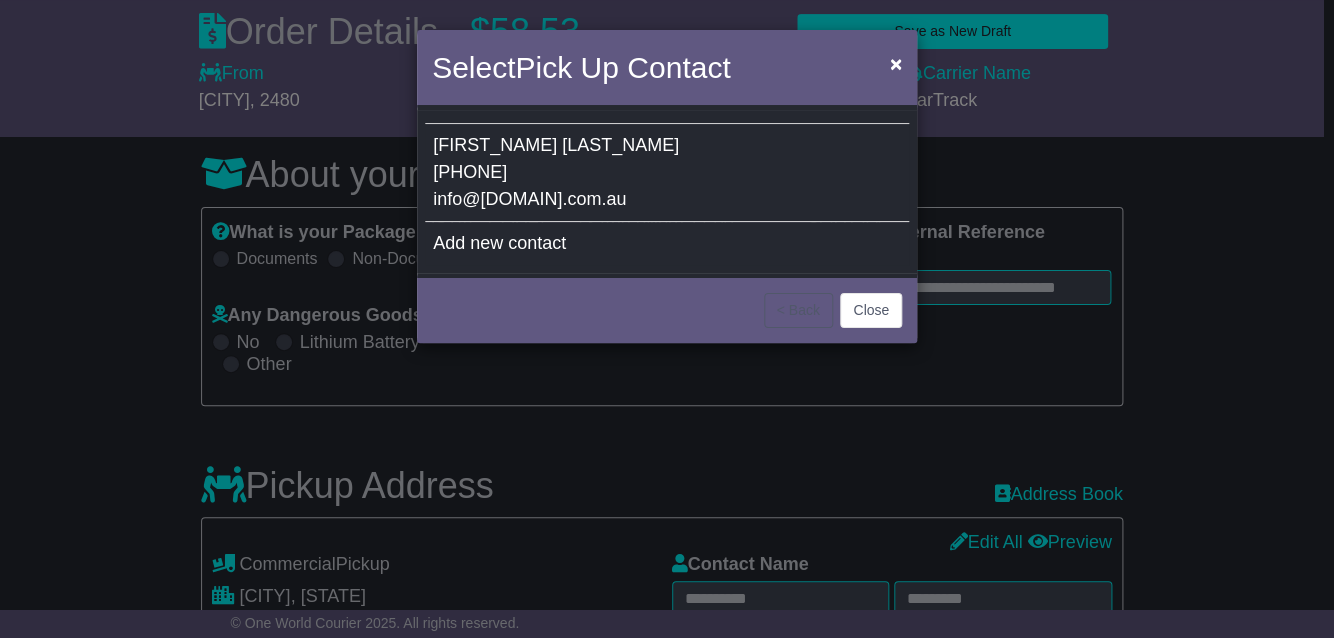 select 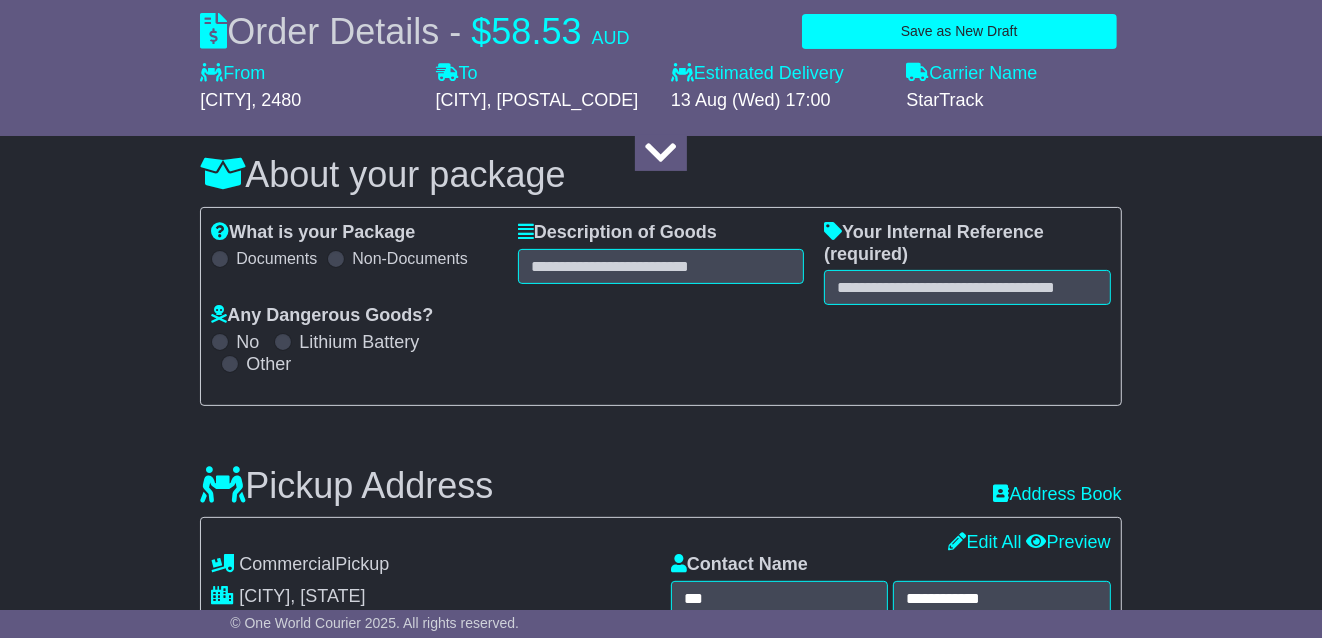 click on "Description of Goods
Attention: dangerous goods are not allowed by service." at bounding box center [661, 263] 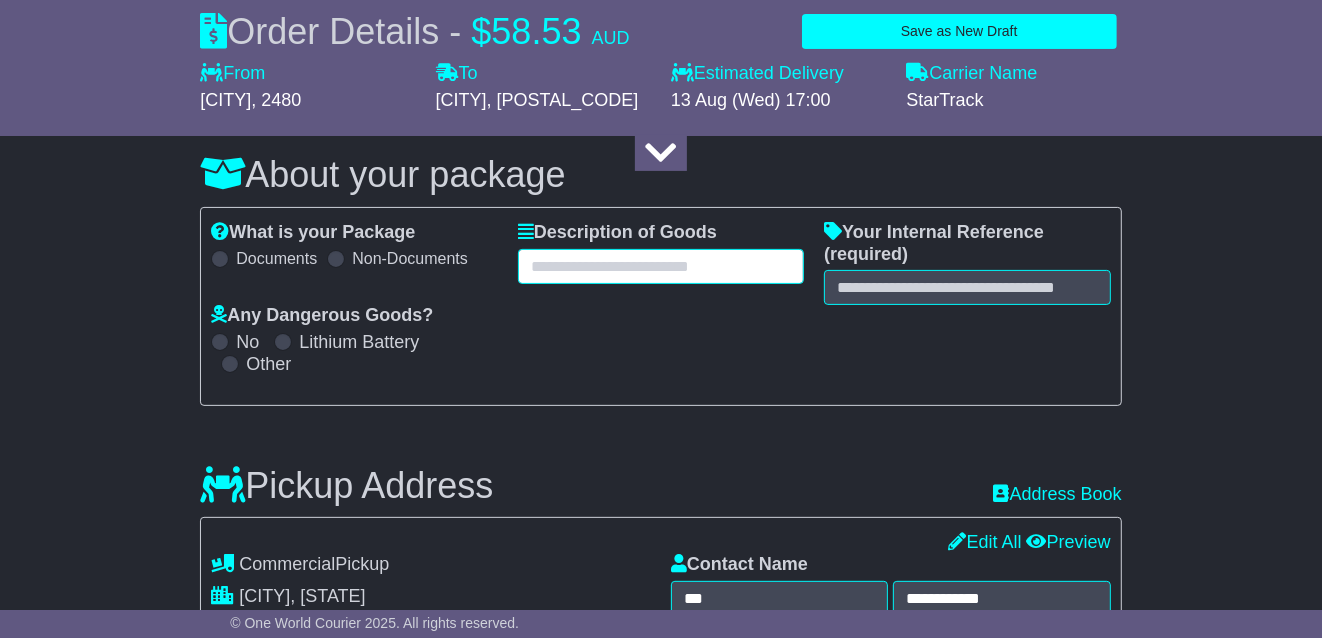 click at bounding box center [661, 266] 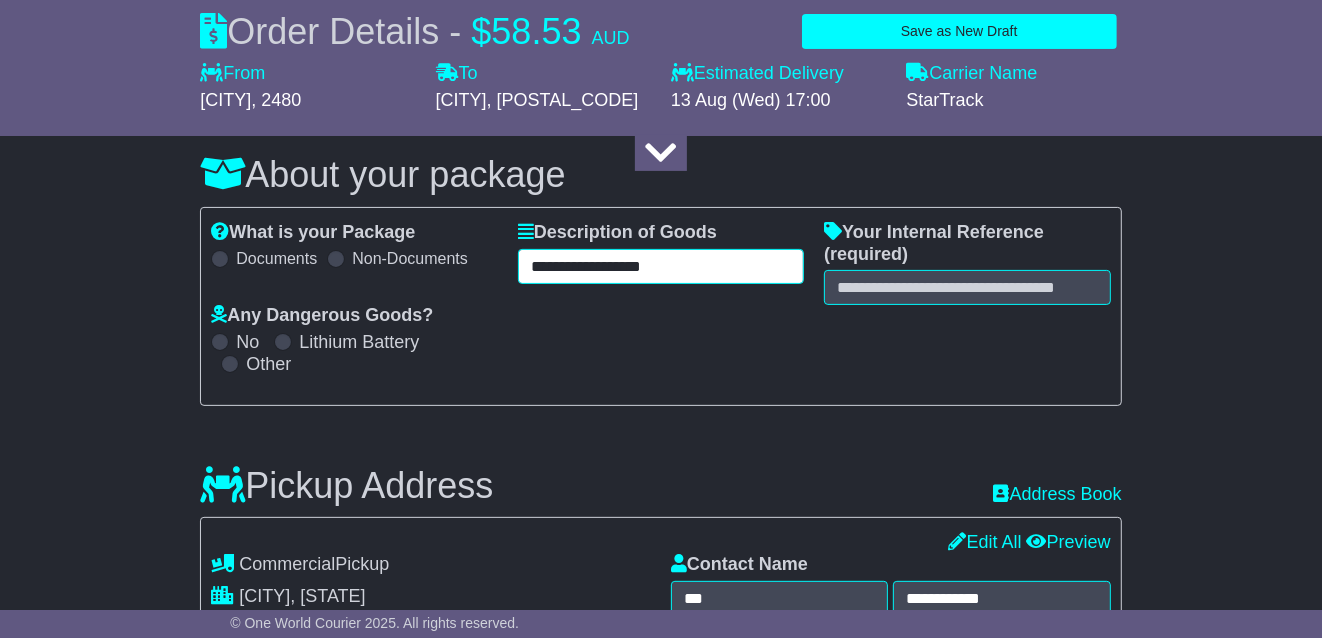 type on "**********" 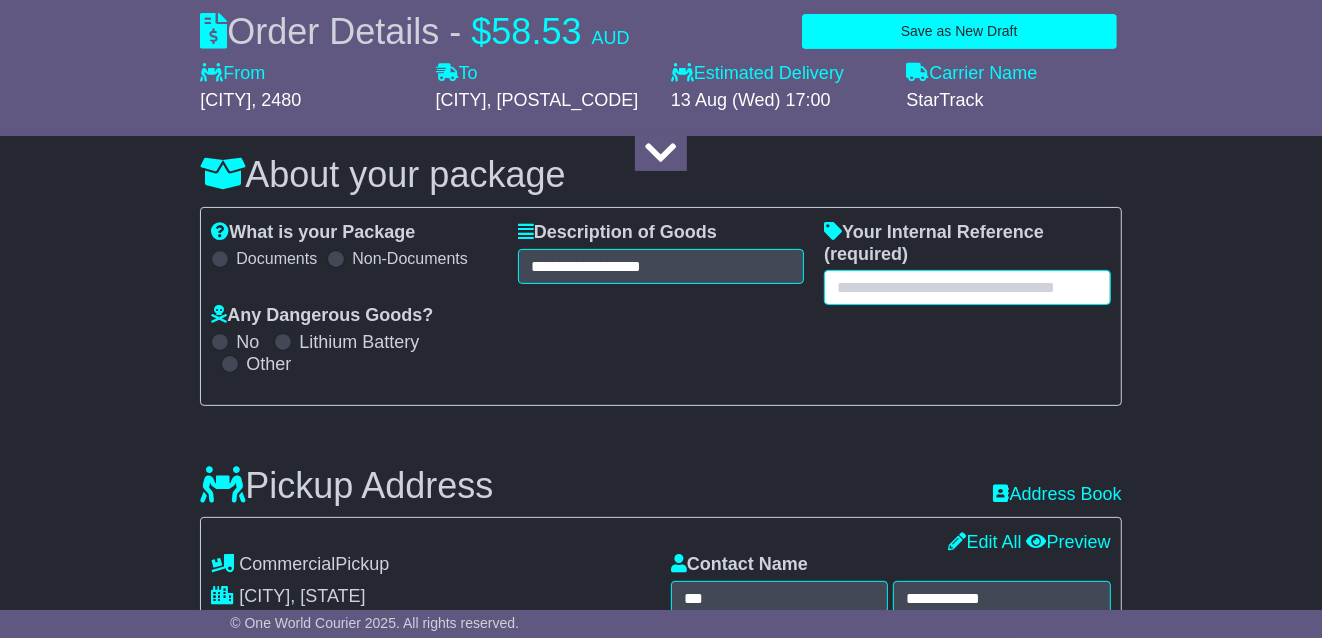 click at bounding box center [967, 287] 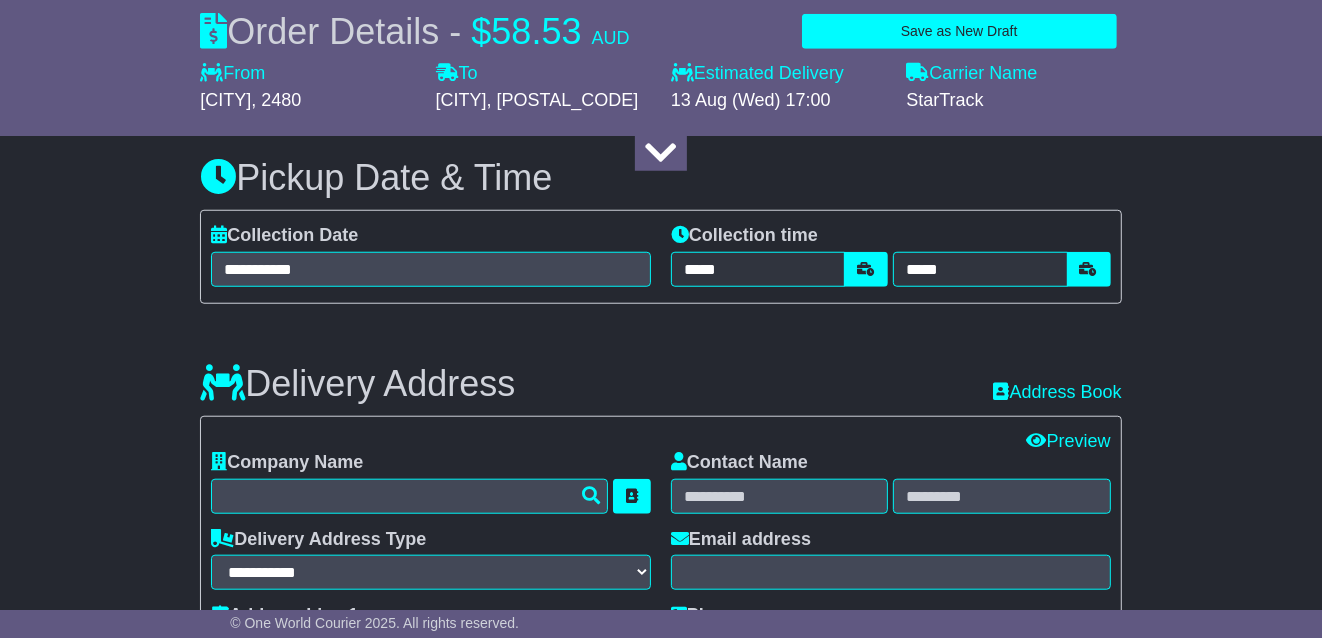 scroll, scrollTop: 1138, scrollLeft: 0, axis: vertical 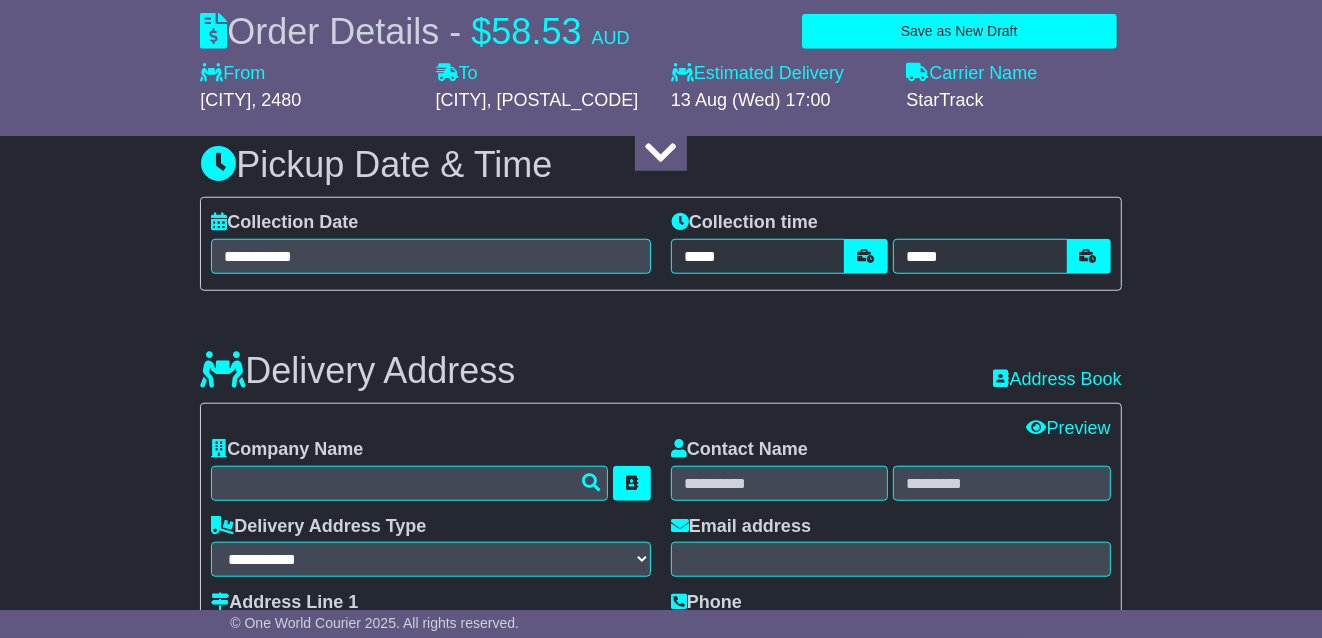 type on "**********" 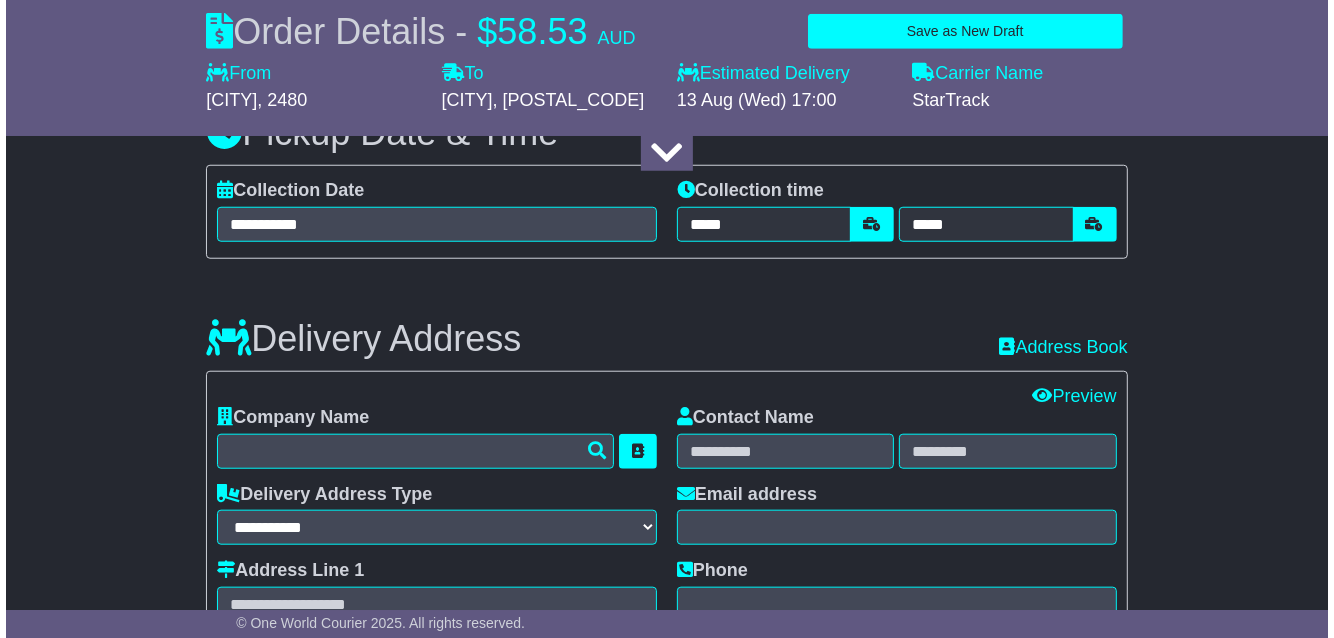 scroll, scrollTop: 1287, scrollLeft: 0, axis: vertical 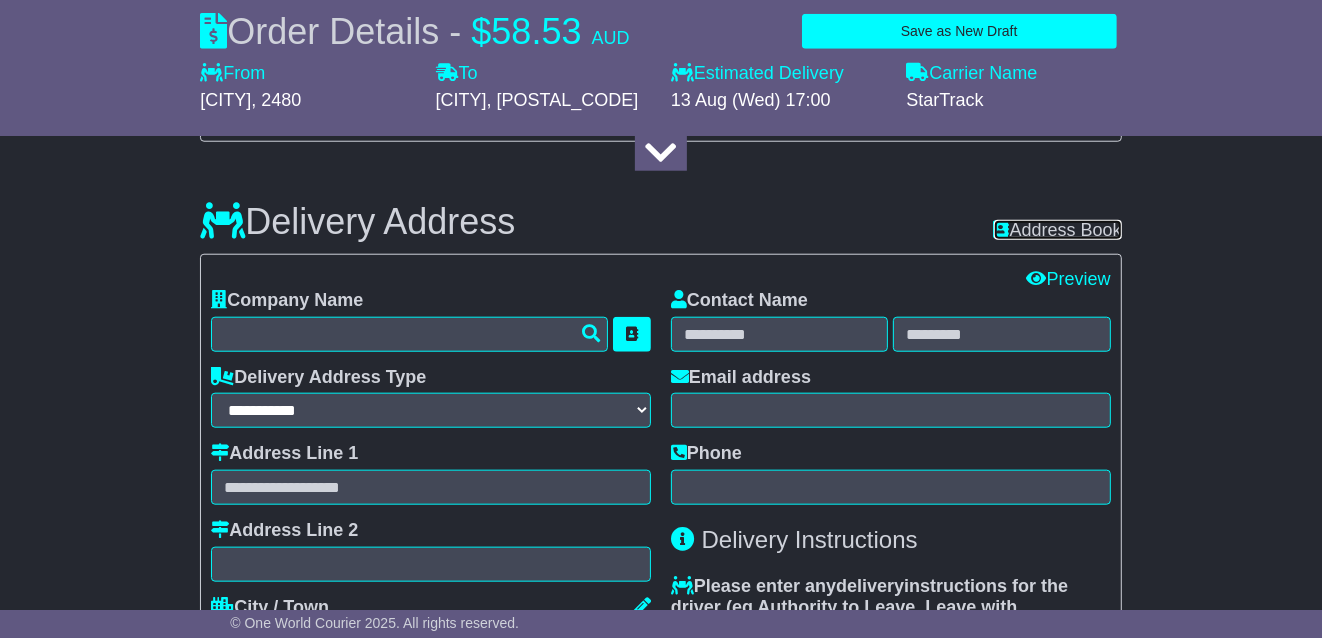 click on "Address Book" at bounding box center [1058, 230] 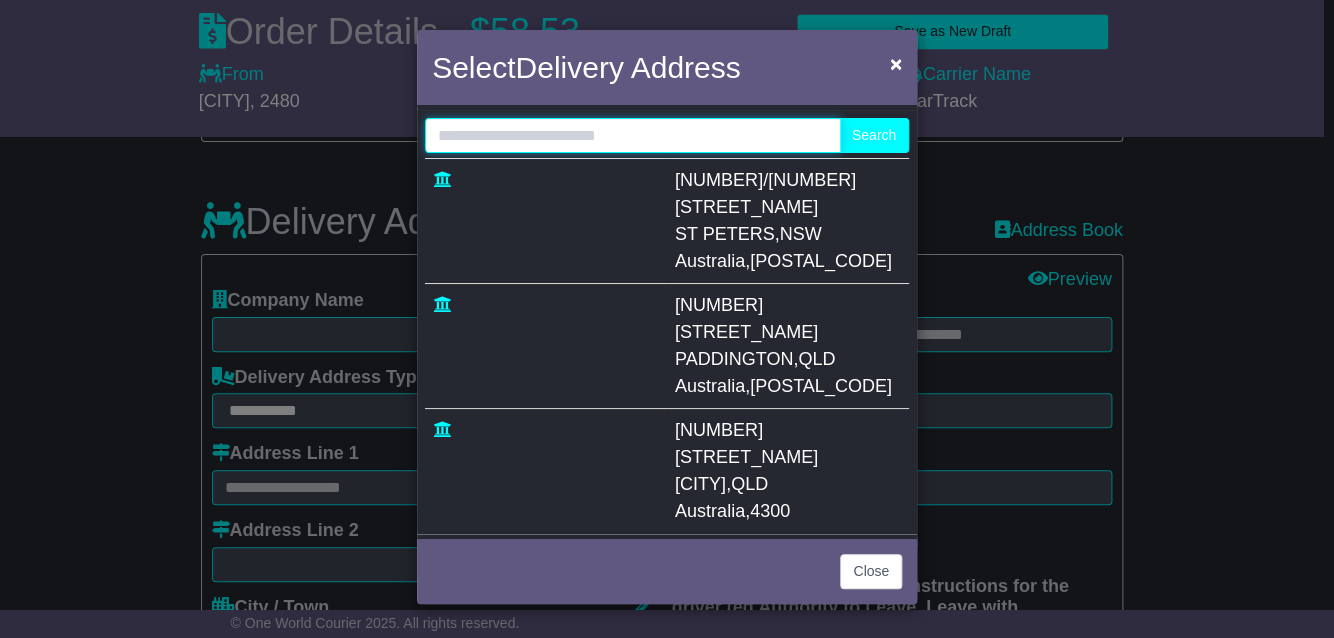 click at bounding box center (633, 135) 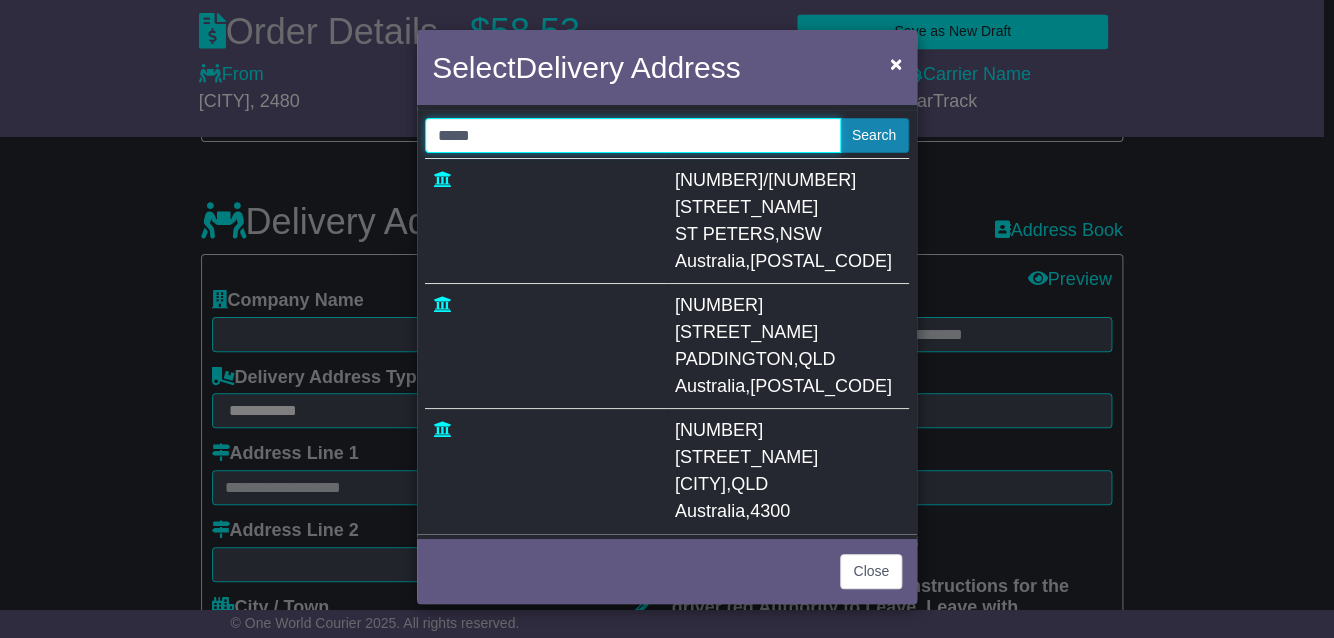 type on "*****" 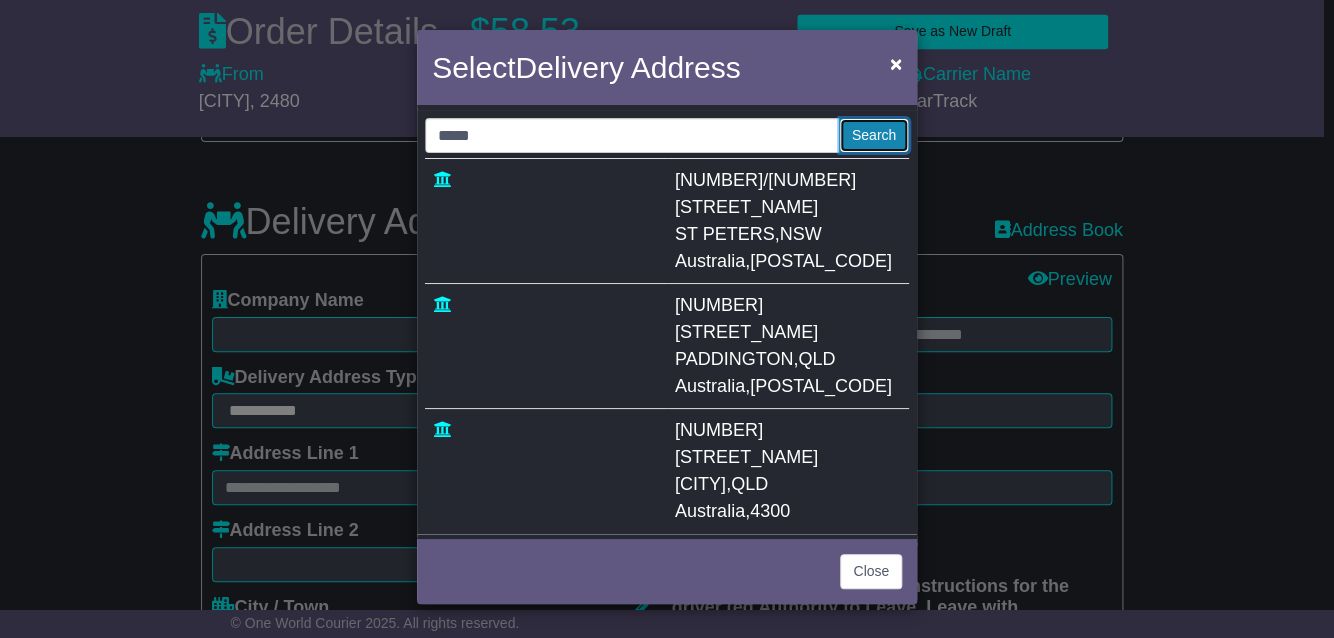click on "Search" at bounding box center [874, 135] 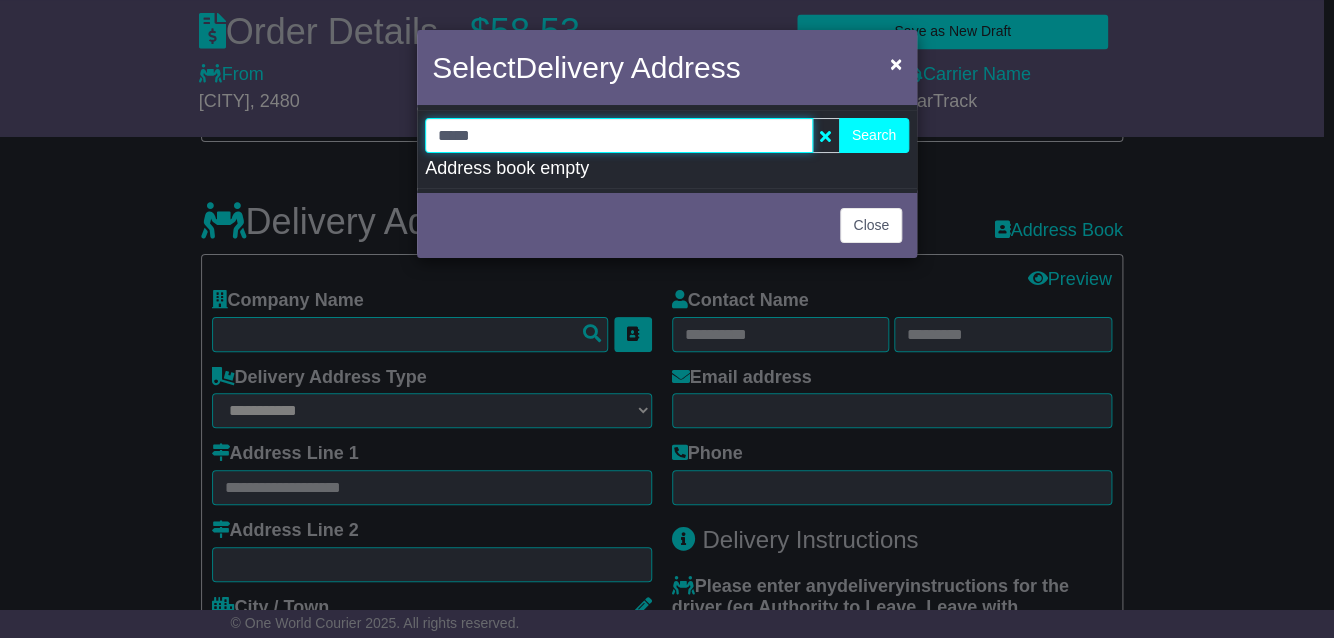 drag, startPoint x: 579, startPoint y: 139, endPoint x: 389, endPoint y: 116, distance: 191.38704 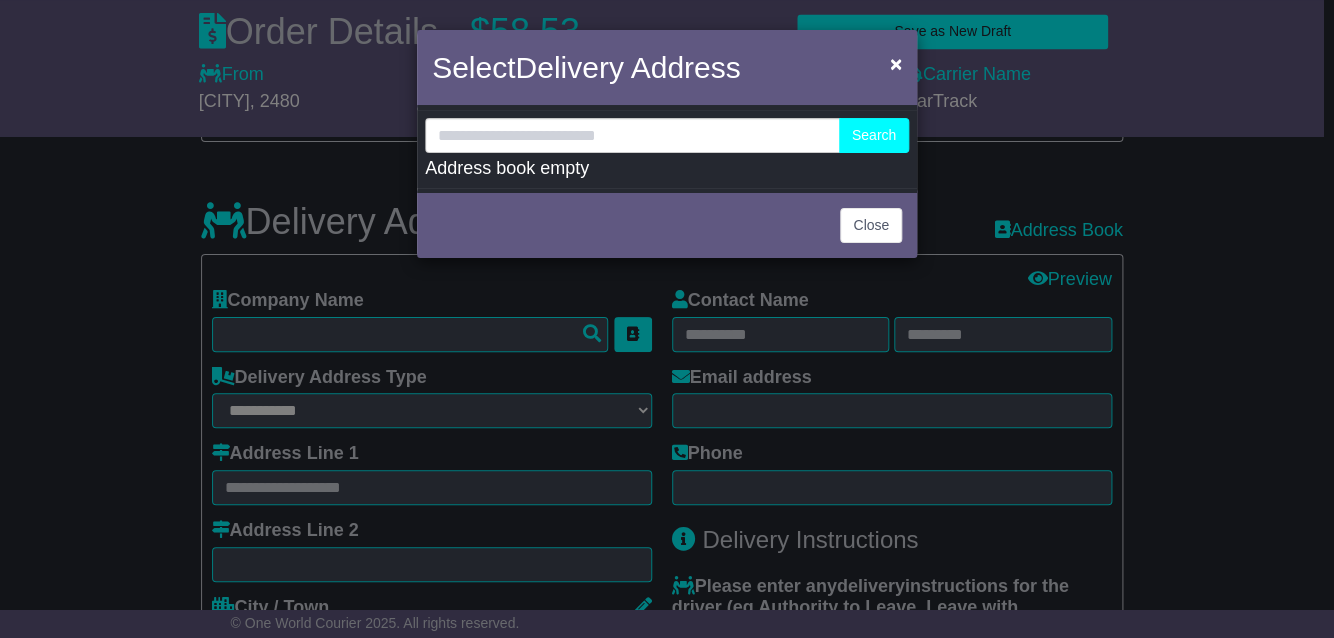 click on "Search" at bounding box center [667, 135] 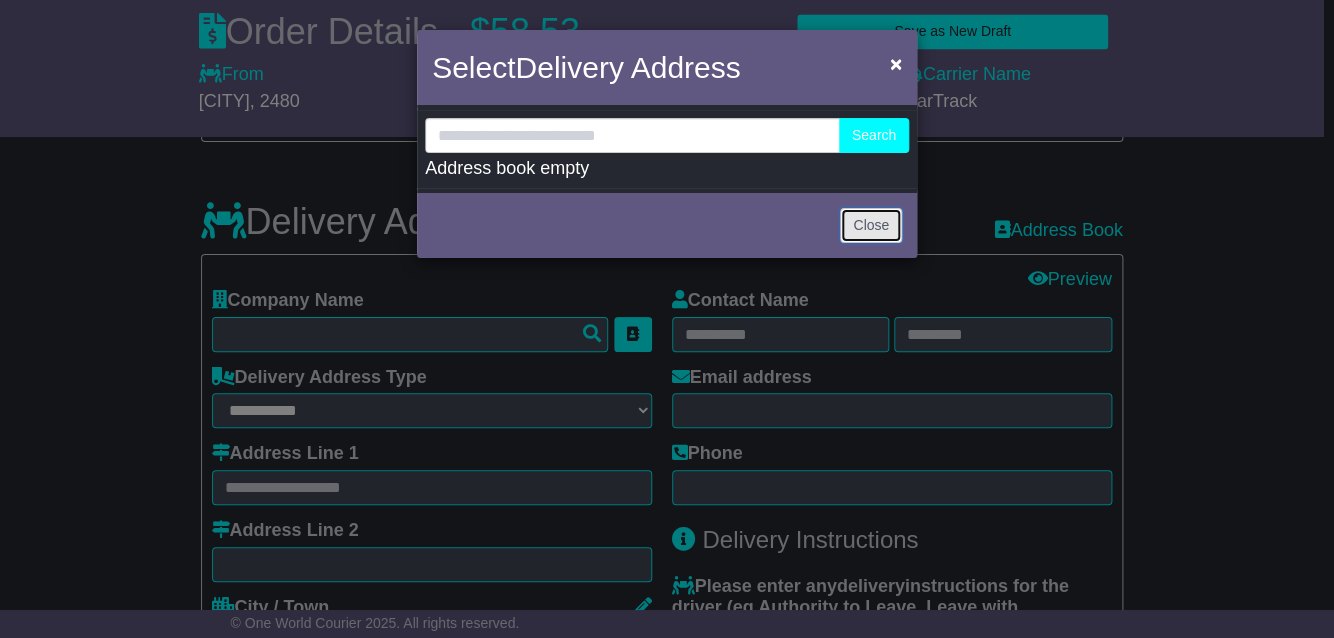 click on "Close" at bounding box center (871, 225) 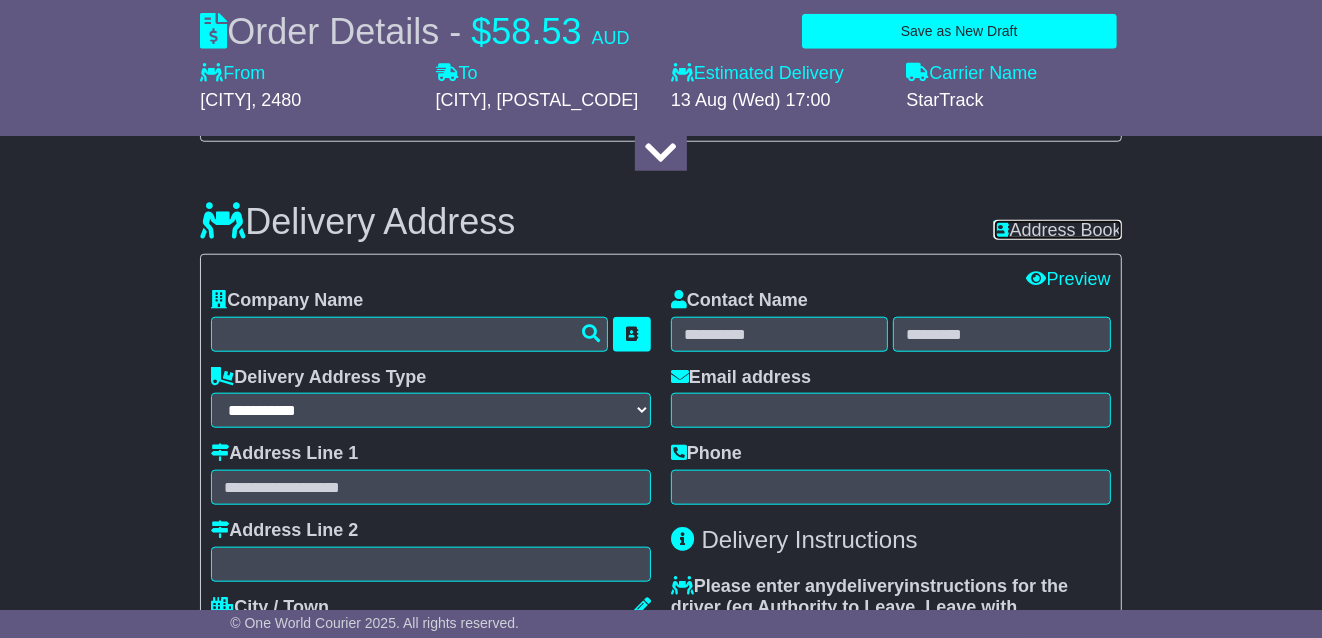 click on "Address Book" at bounding box center (1058, 230) 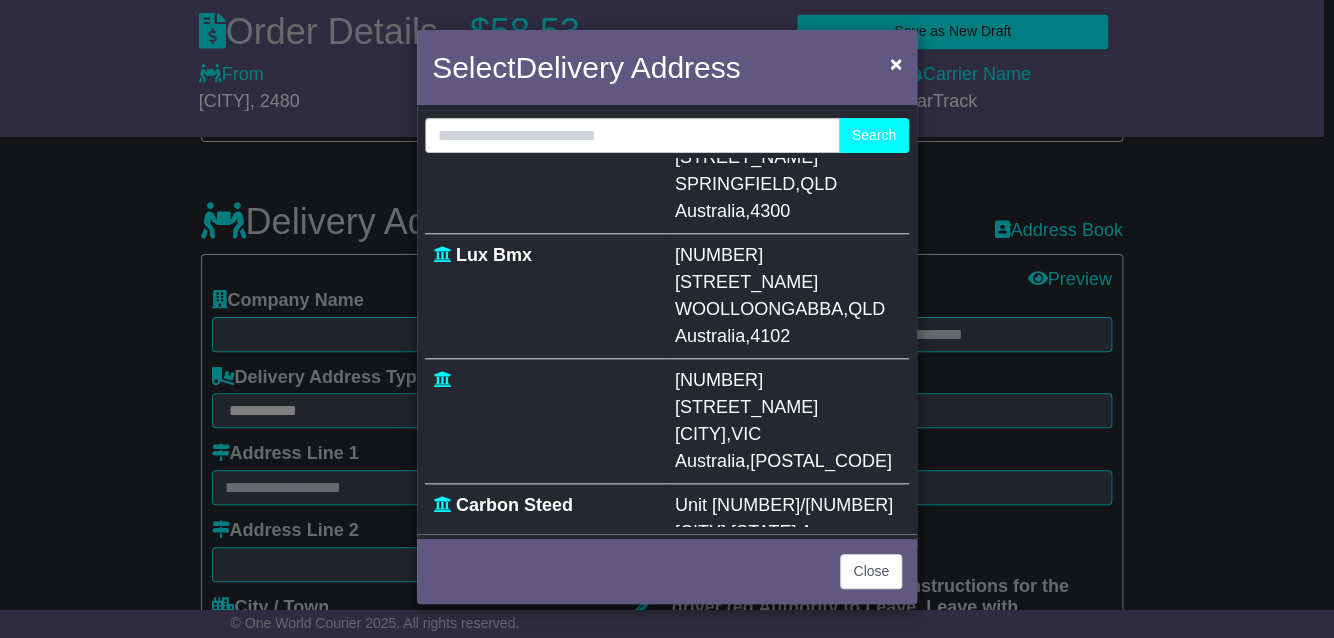 scroll, scrollTop: 753, scrollLeft: 0, axis: vertical 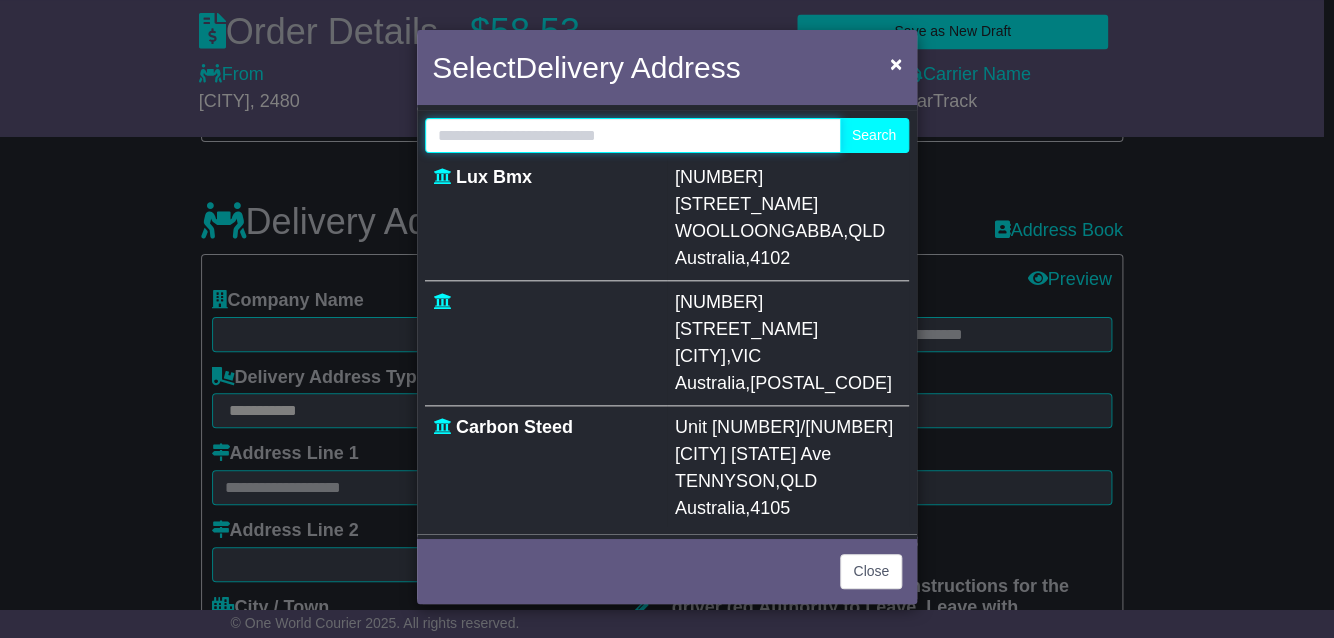 click at bounding box center (633, 135) 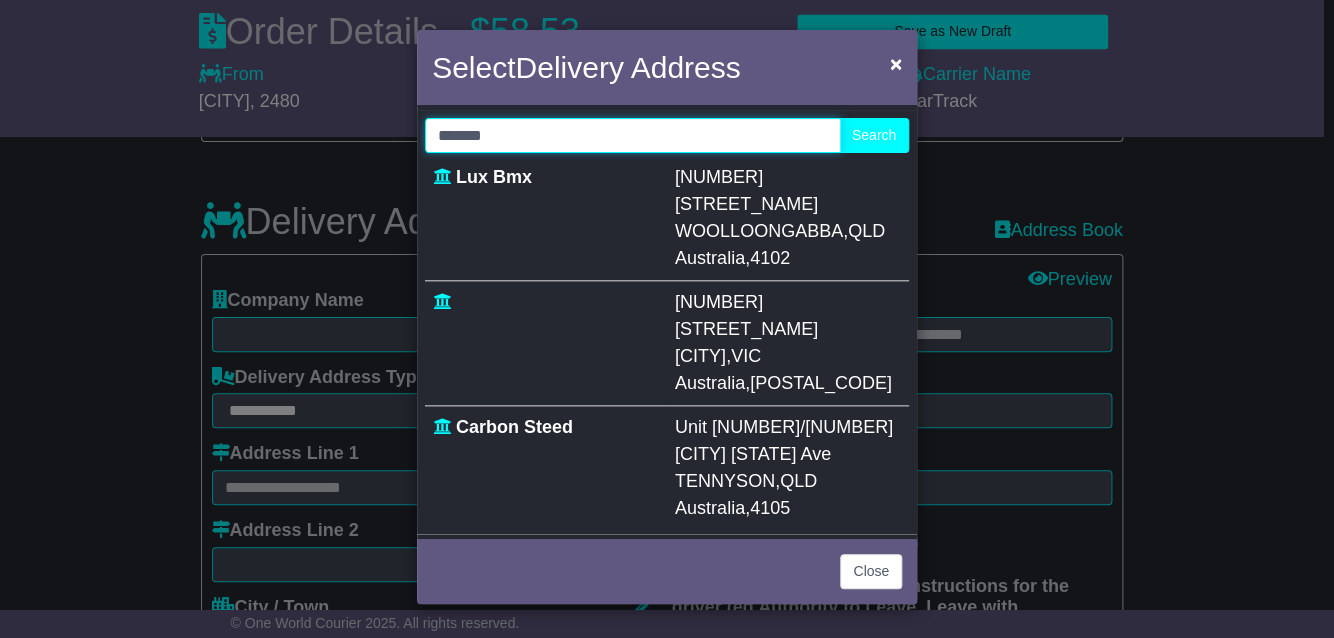 type on "*******" 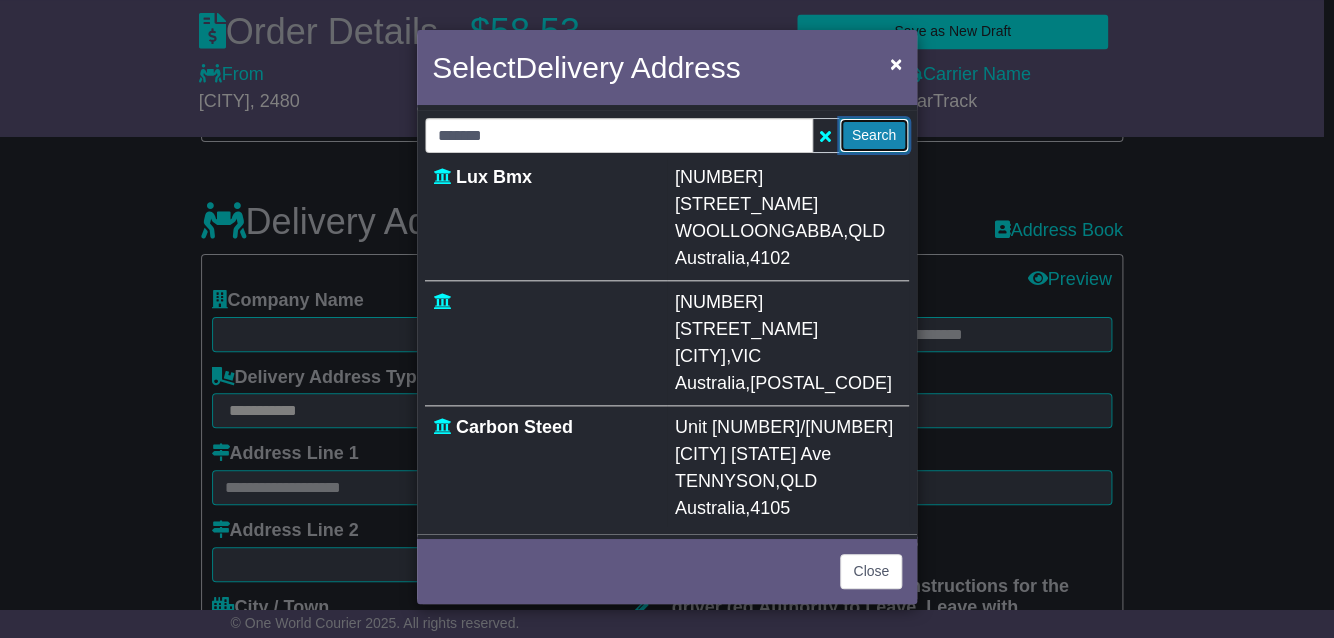 click on "Search" at bounding box center (874, 135) 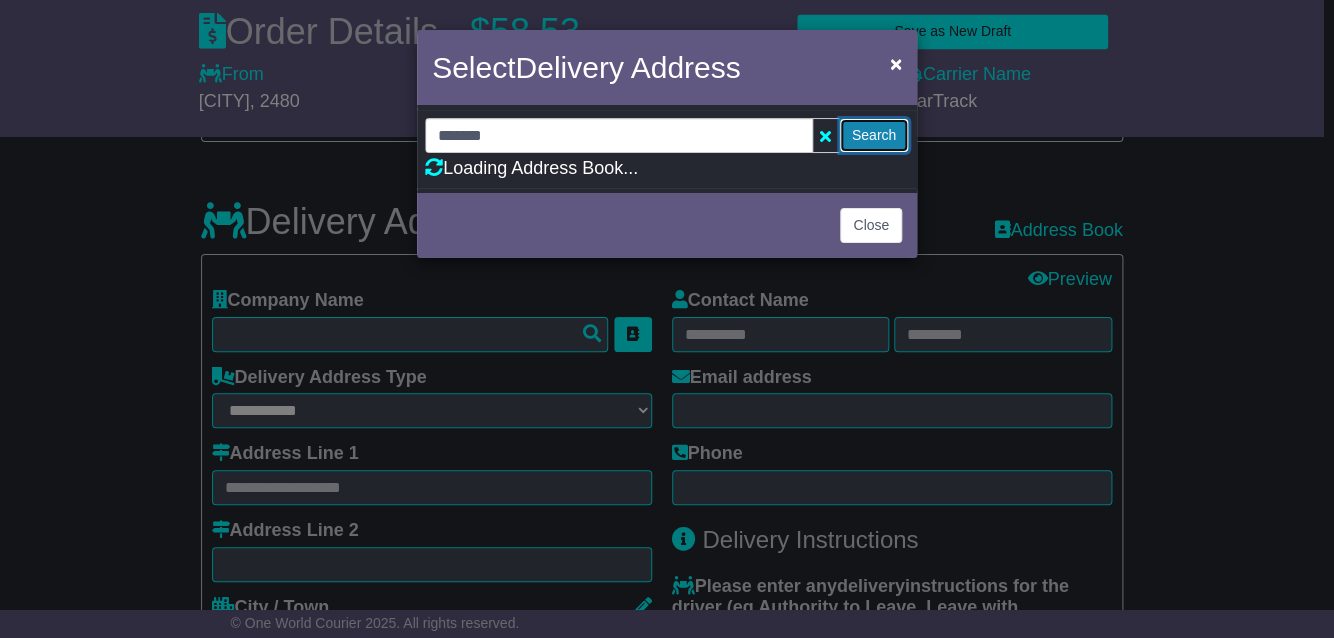 scroll, scrollTop: 0, scrollLeft: 0, axis: both 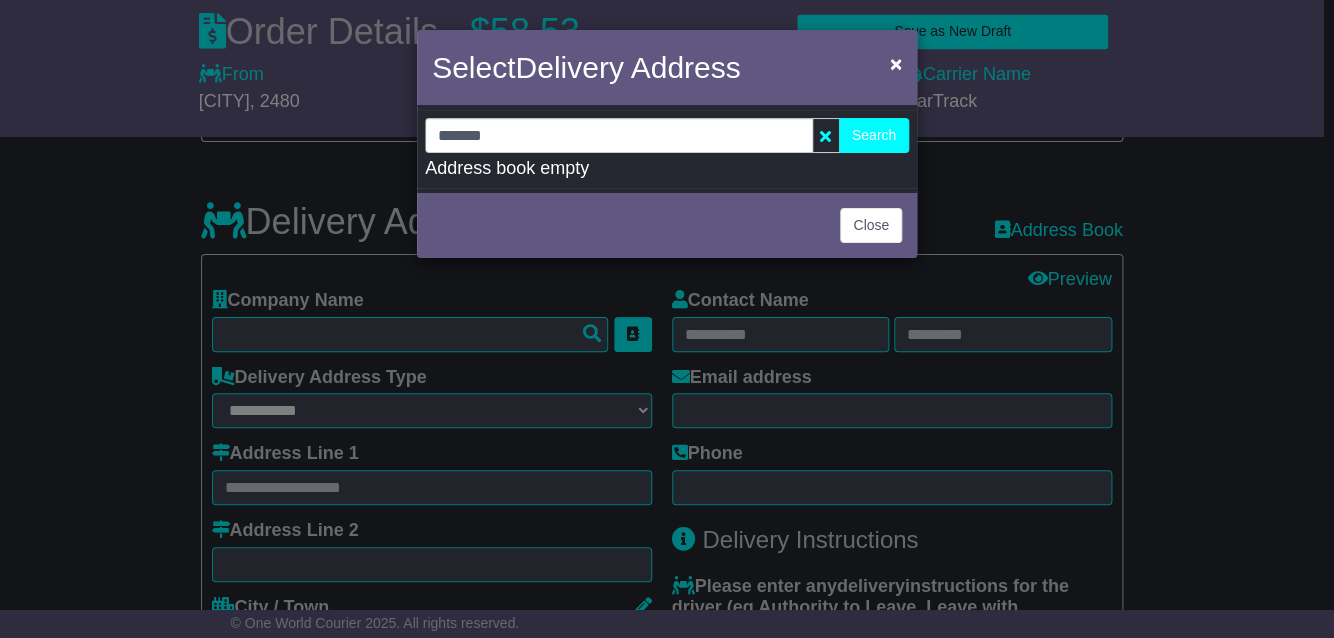 click at bounding box center (826, 135) 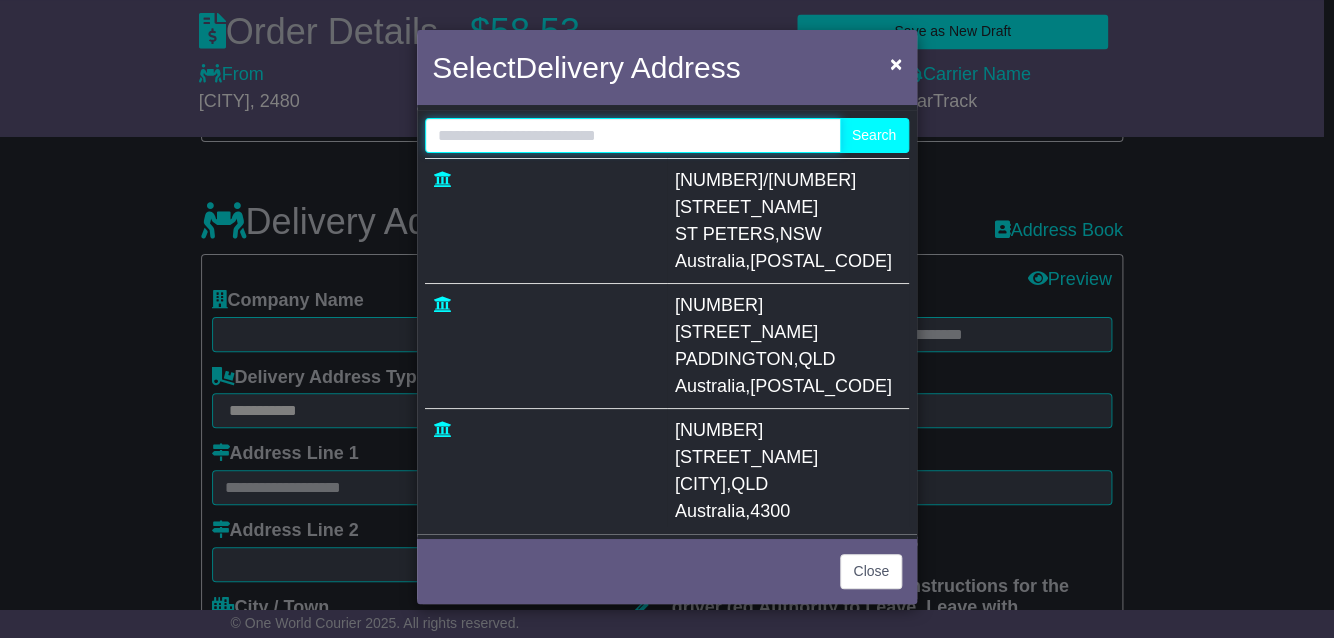 click at bounding box center (633, 135) 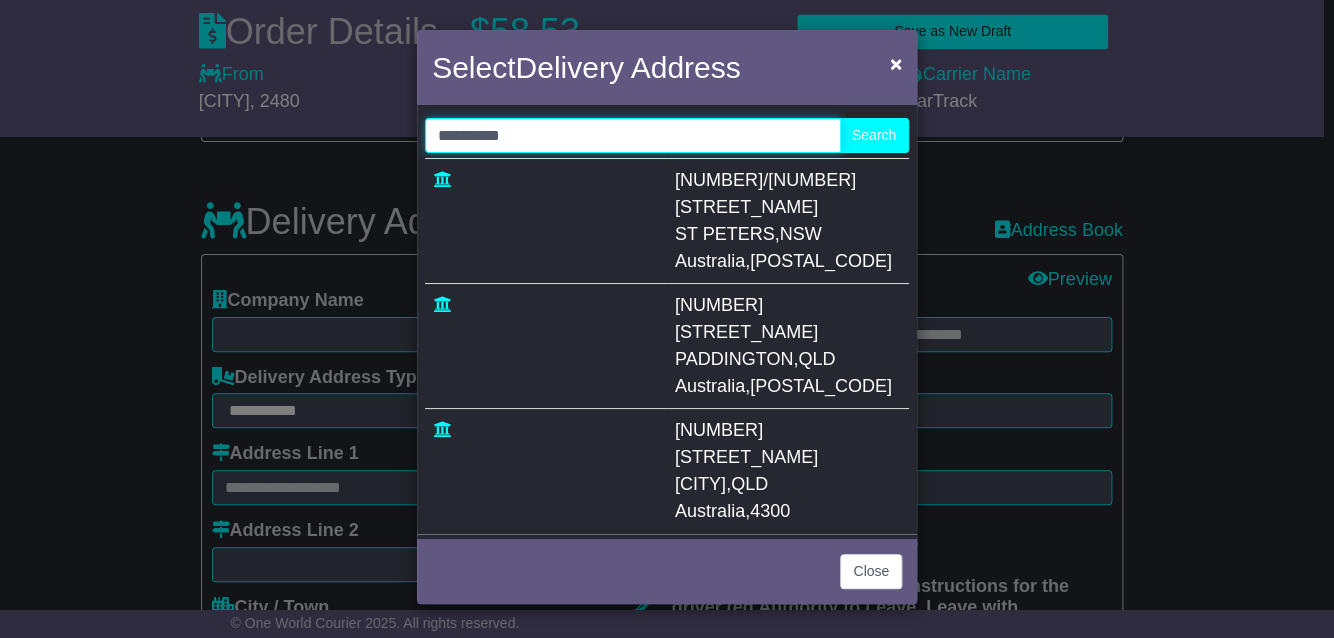 type on "**********" 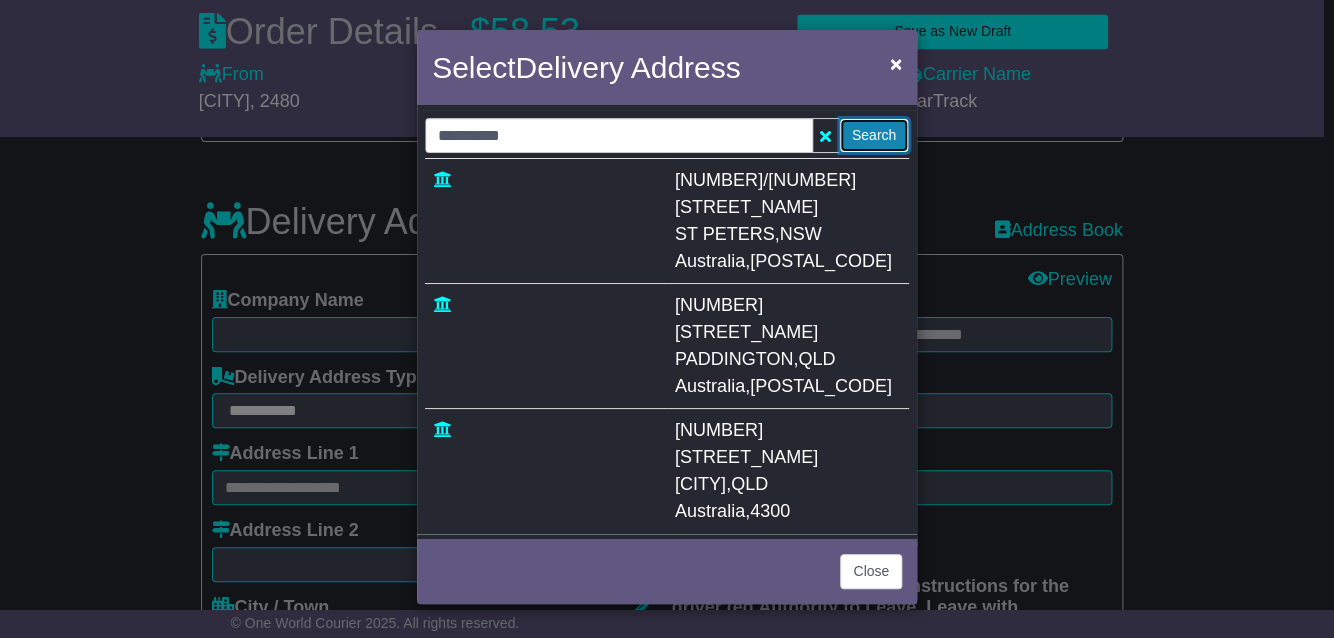 click on "Search" at bounding box center (874, 135) 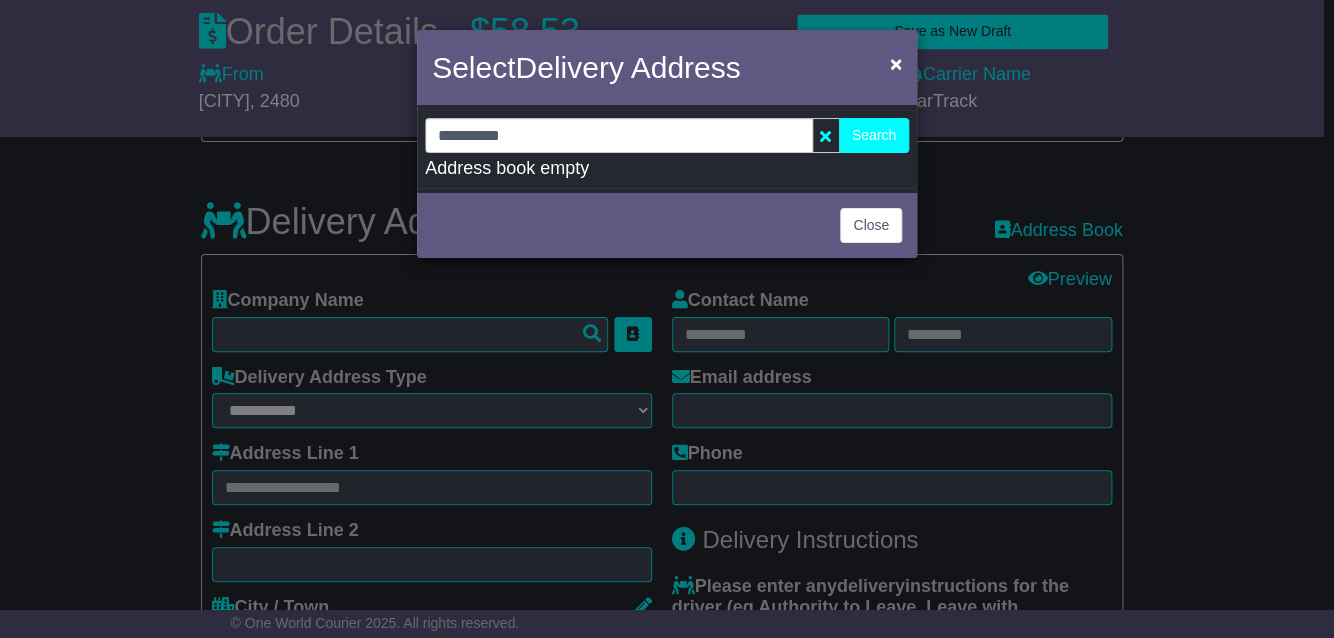 click at bounding box center (826, 135) 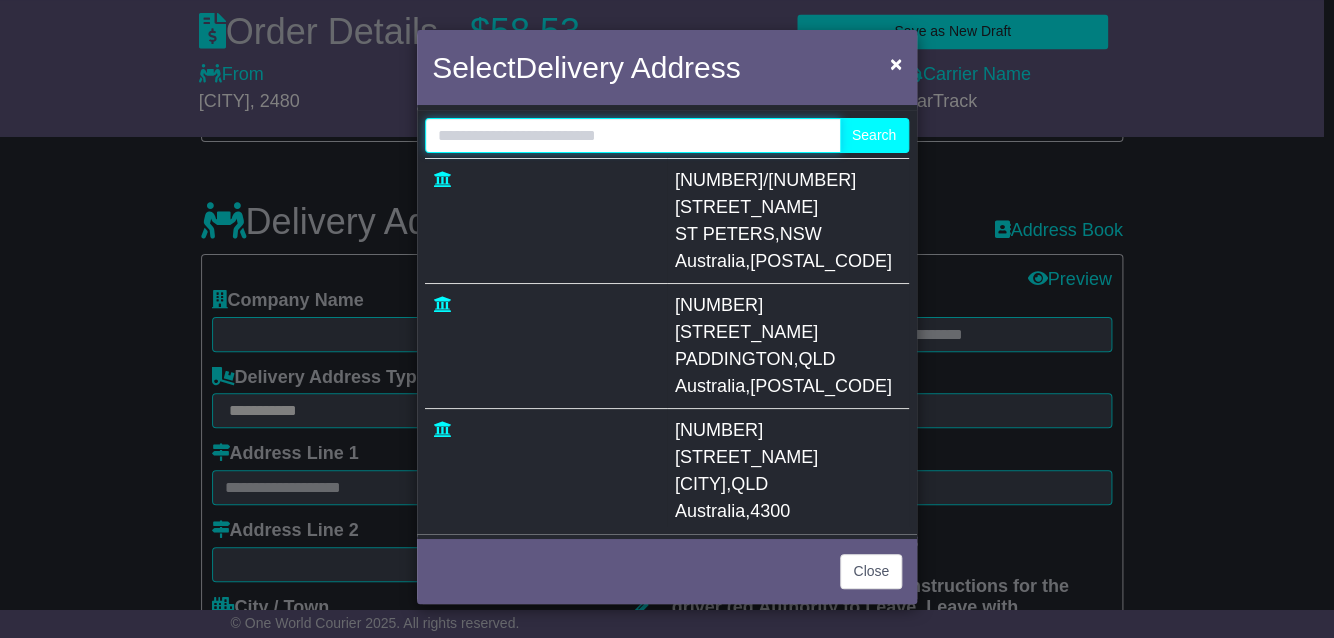 click at bounding box center (633, 135) 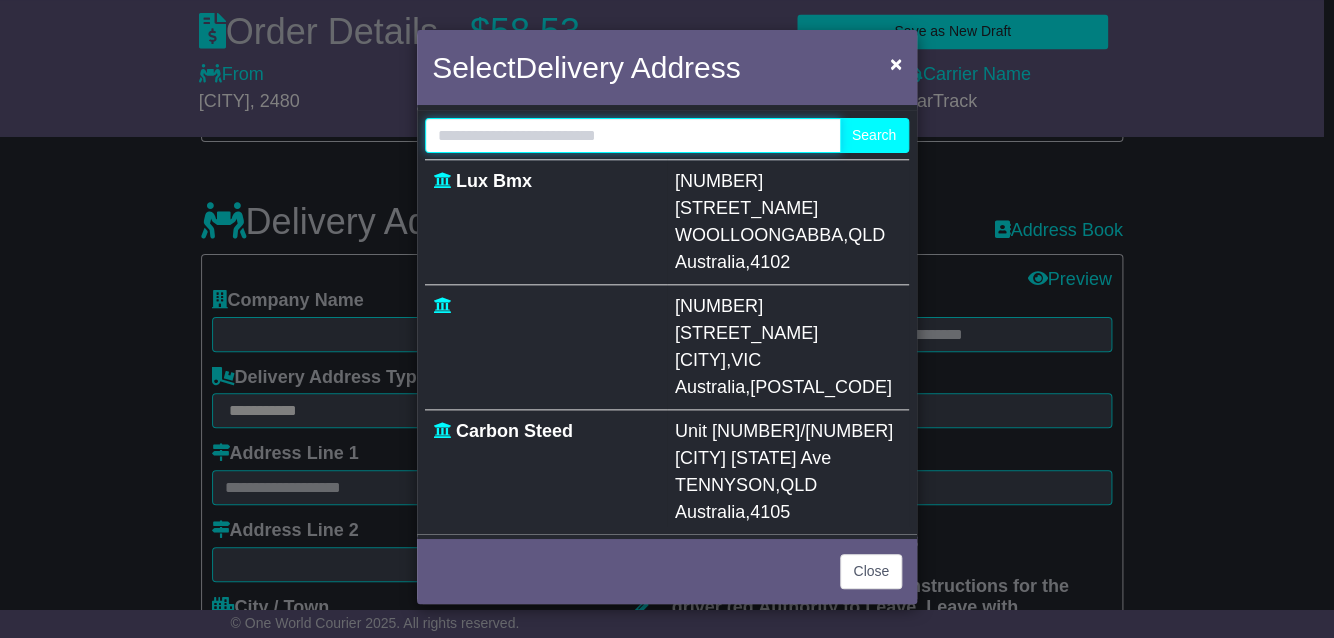 scroll, scrollTop: 753, scrollLeft: 0, axis: vertical 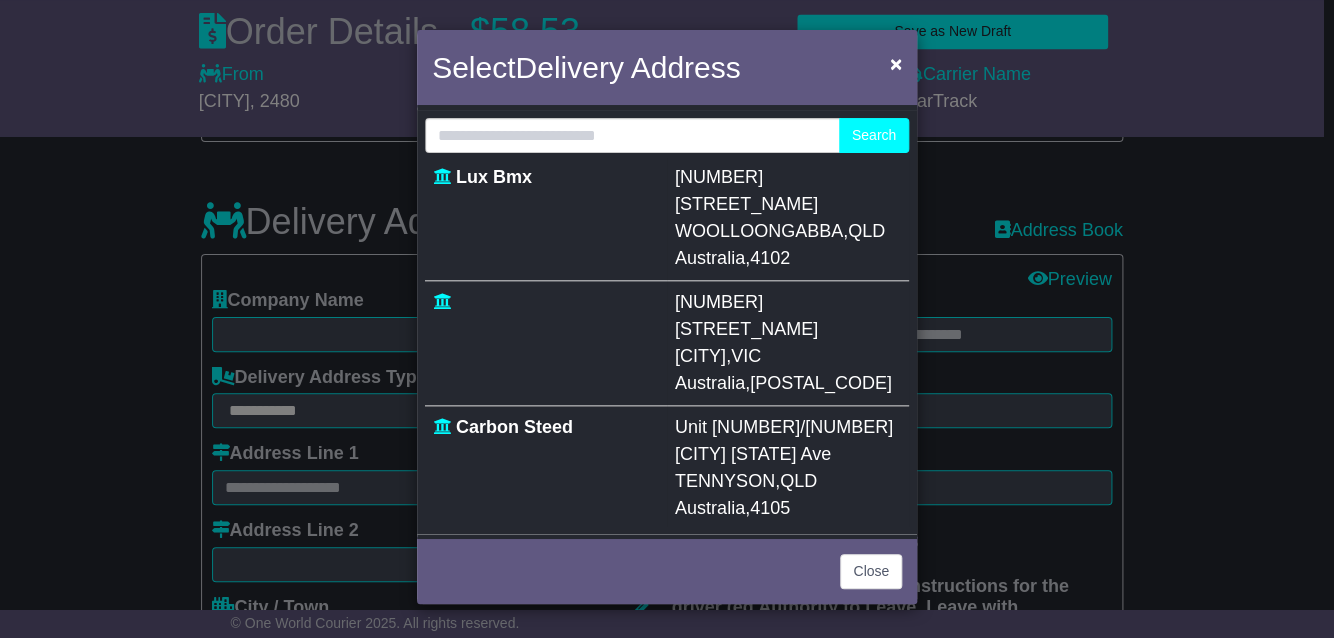 click on "2" at bounding box center [650, 696] 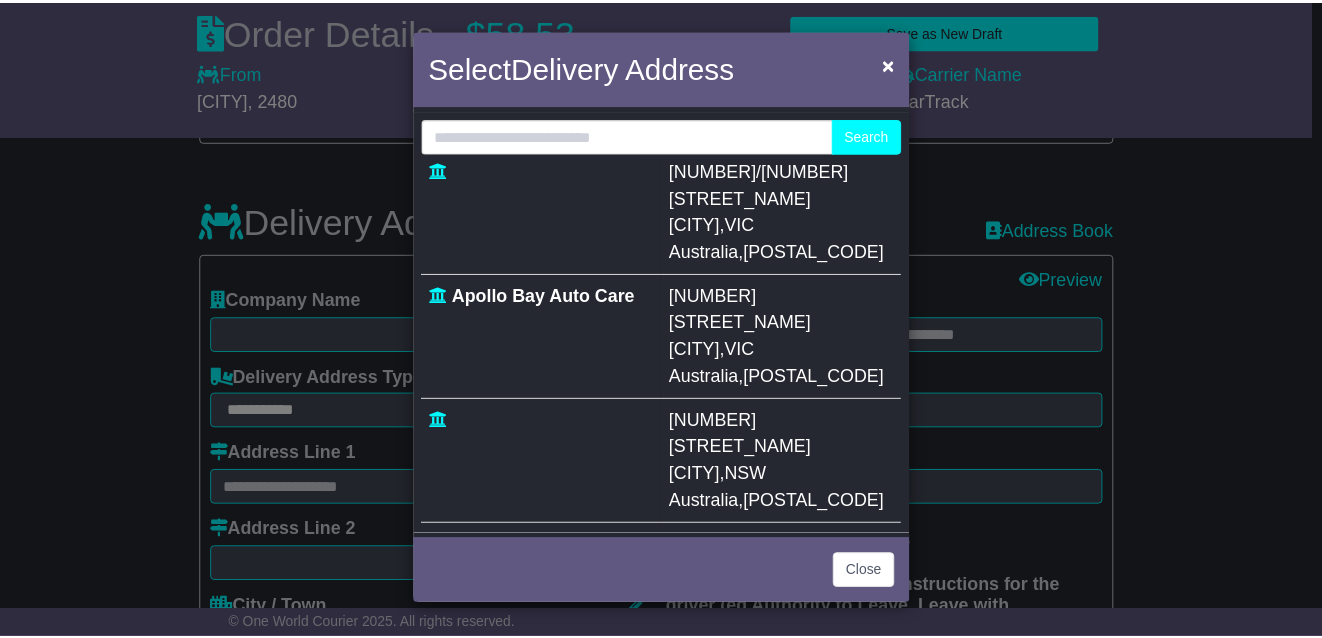 scroll, scrollTop: 0, scrollLeft: 0, axis: both 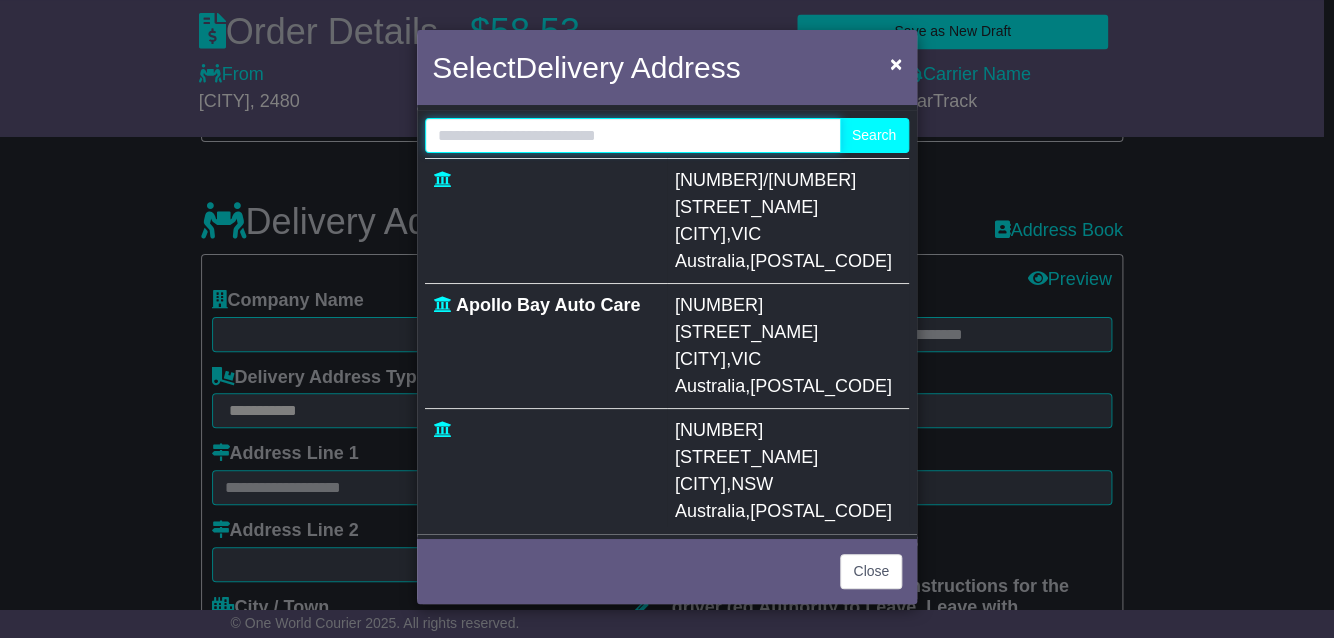 click at bounding box center [633, 135] 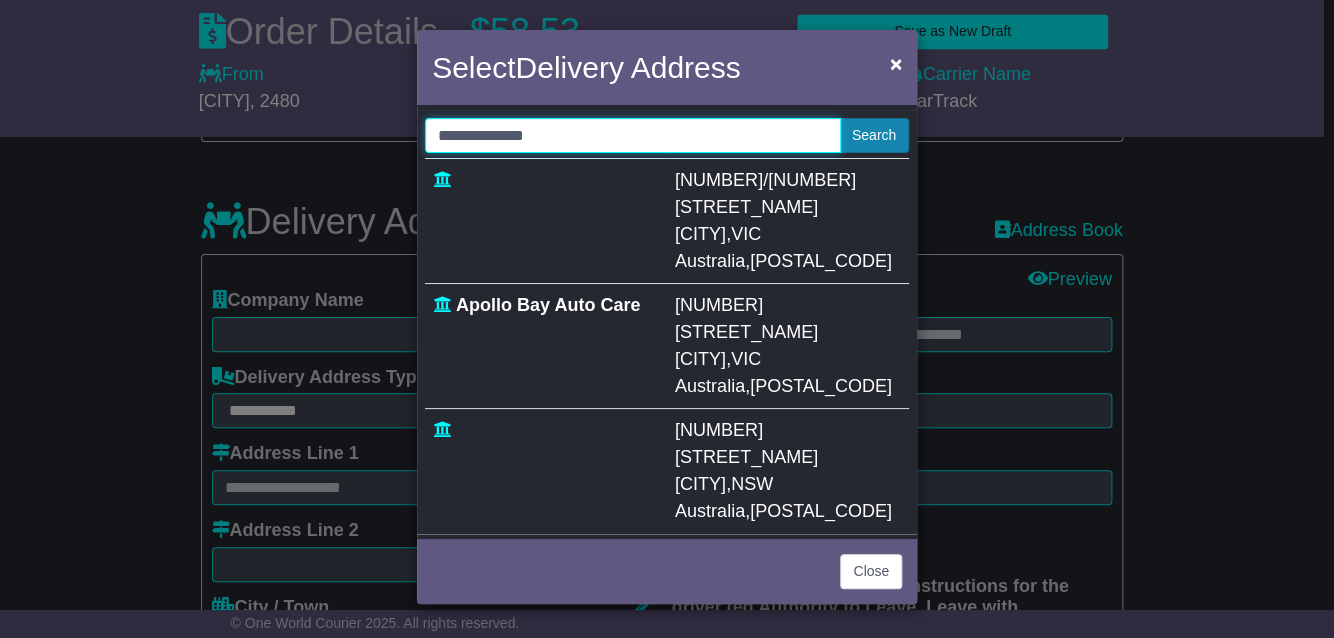 type on "**********" 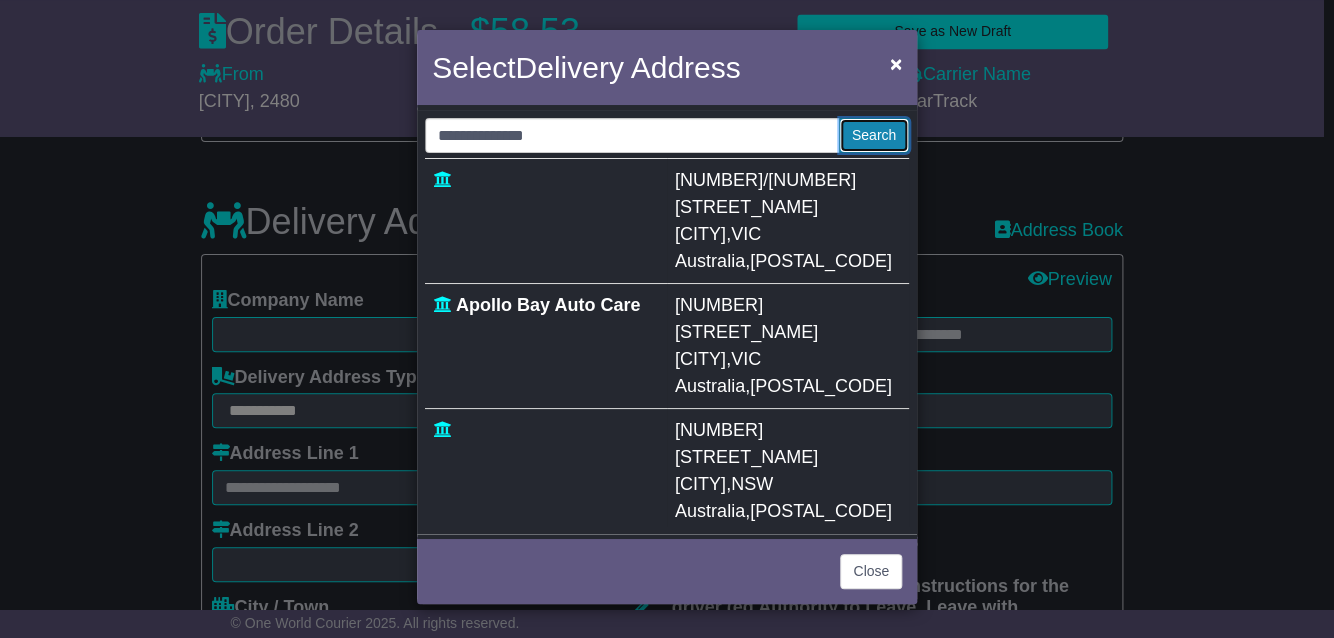 click on "Search" at bounding box center [874, 135] 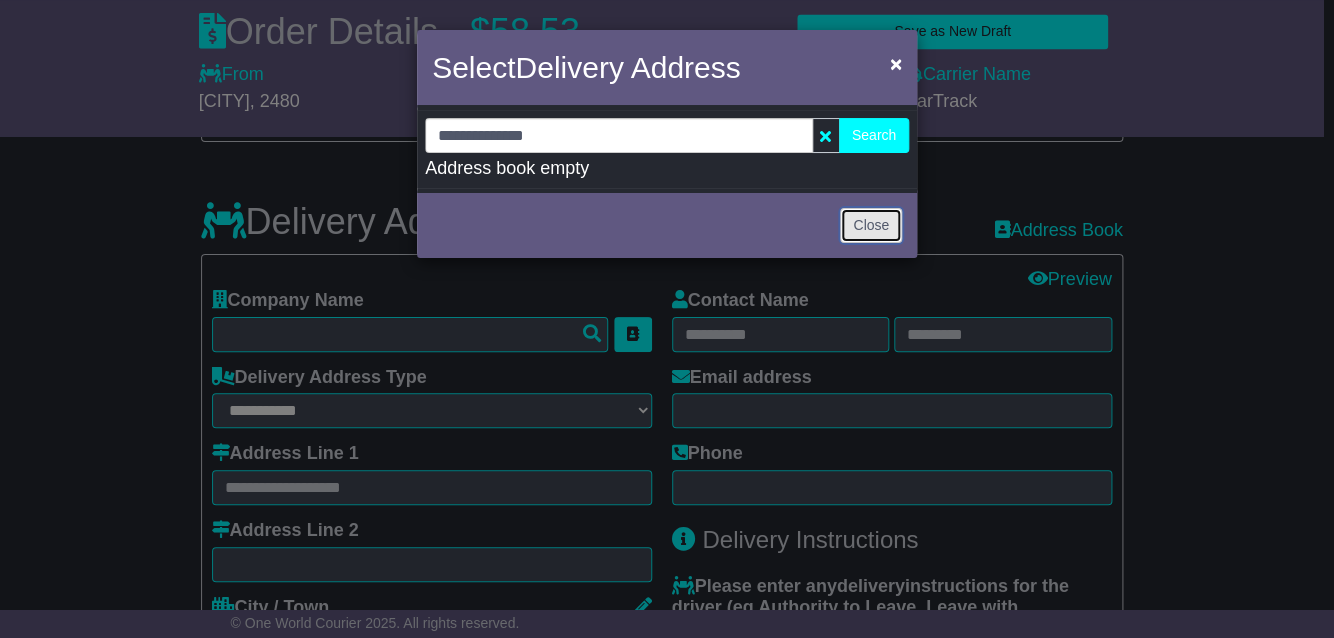 click on "Close" at bounding box center [871, 225] 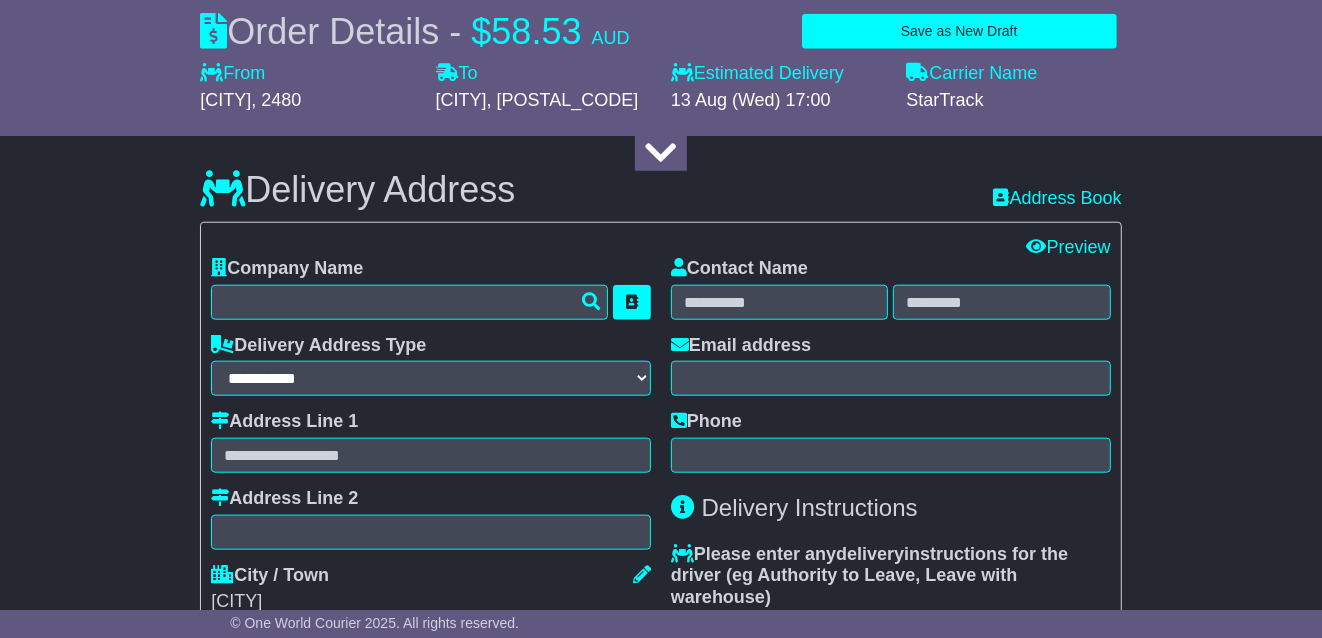 scroll, scrollTop: 1336, scrollLeft: 0, axis: vertical 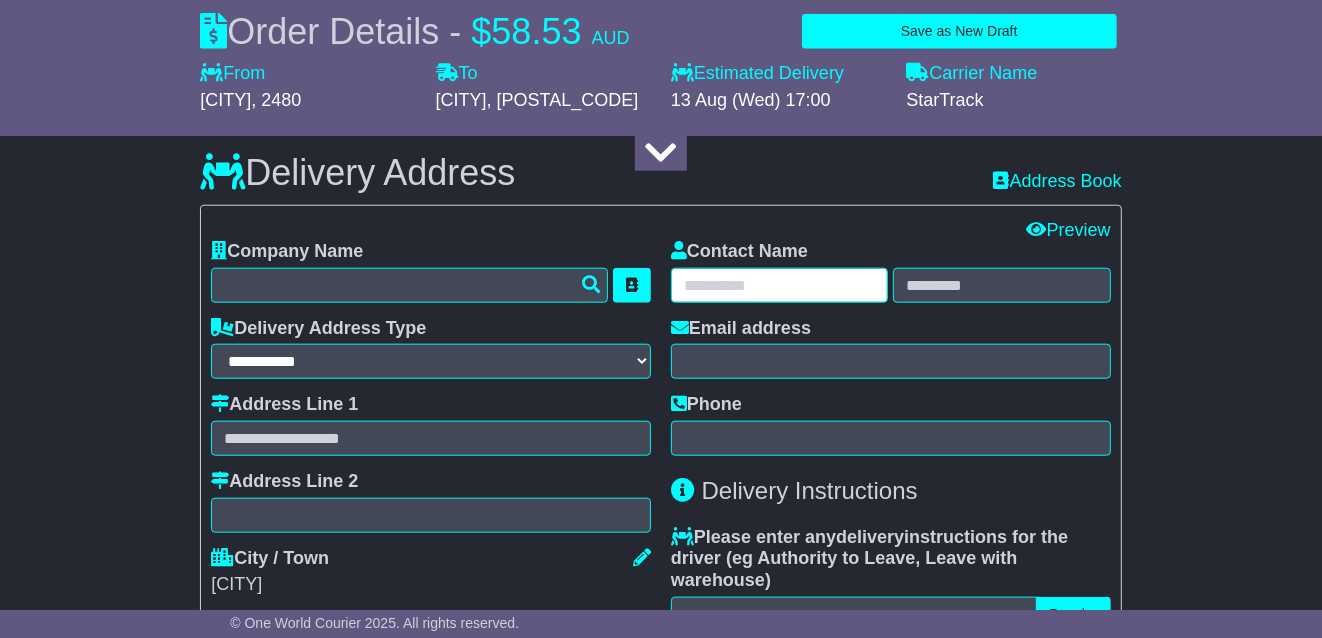 click at bounding box center (779, 285) 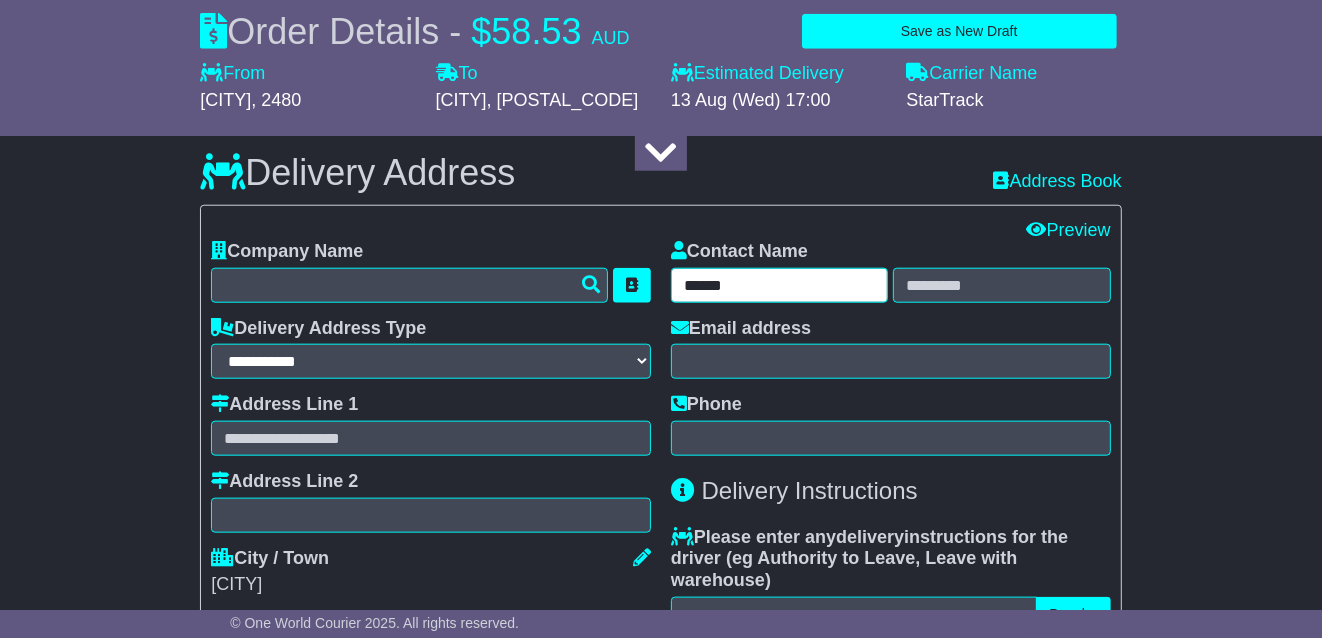type on "*****" 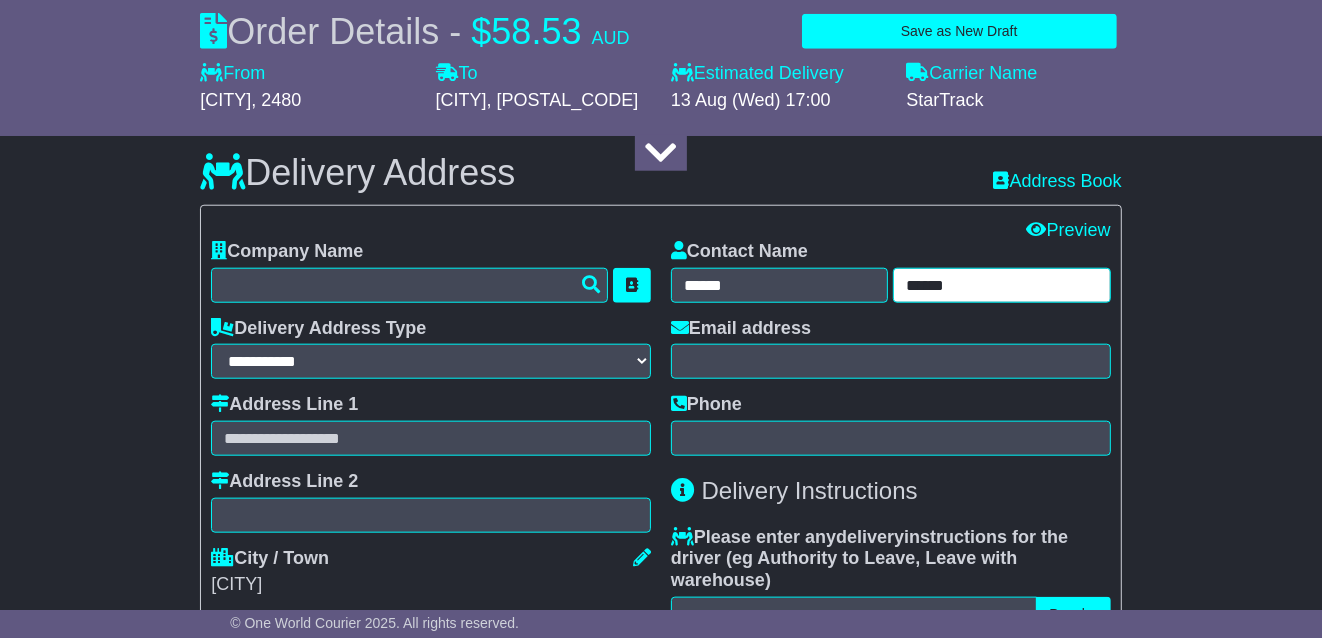 type on "******" 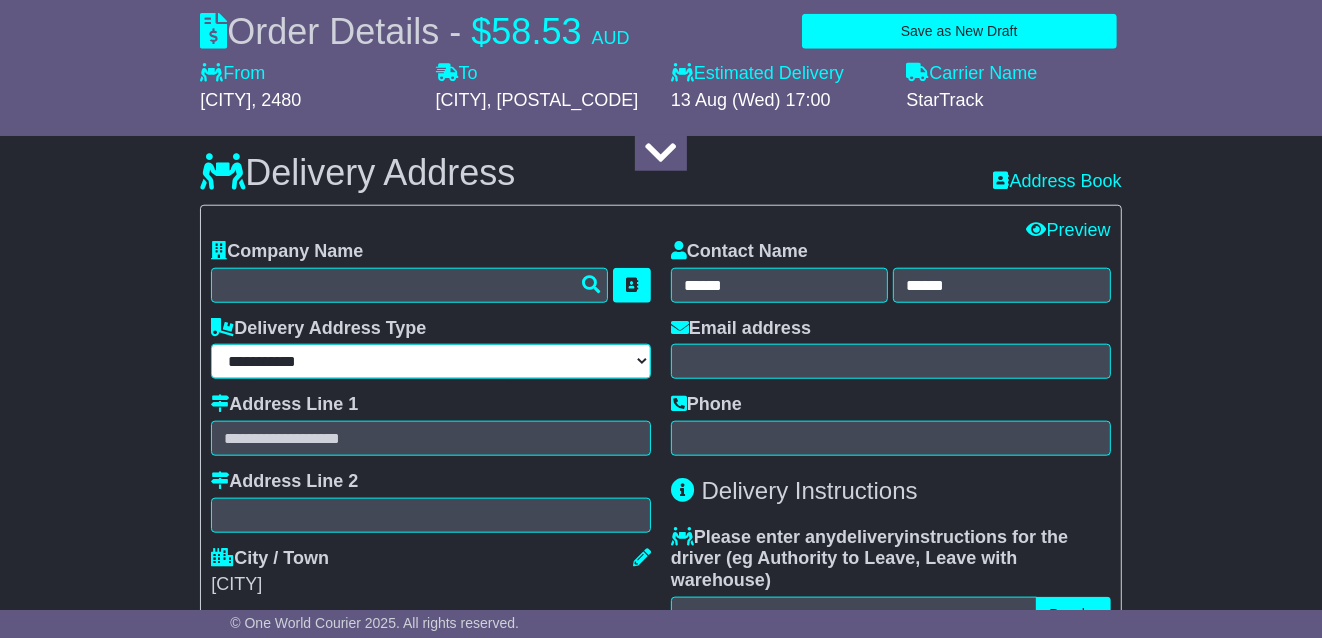 click on "**********" at bounding box center (0, 0) 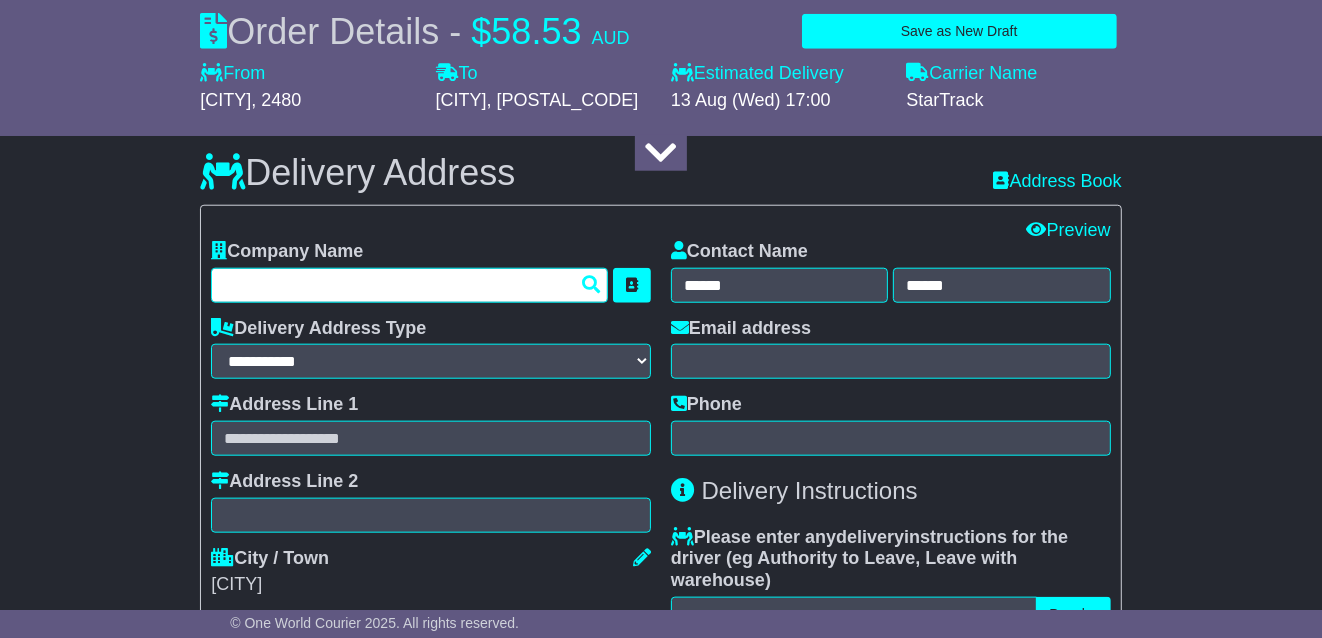 click at bounding box center [409, 285] 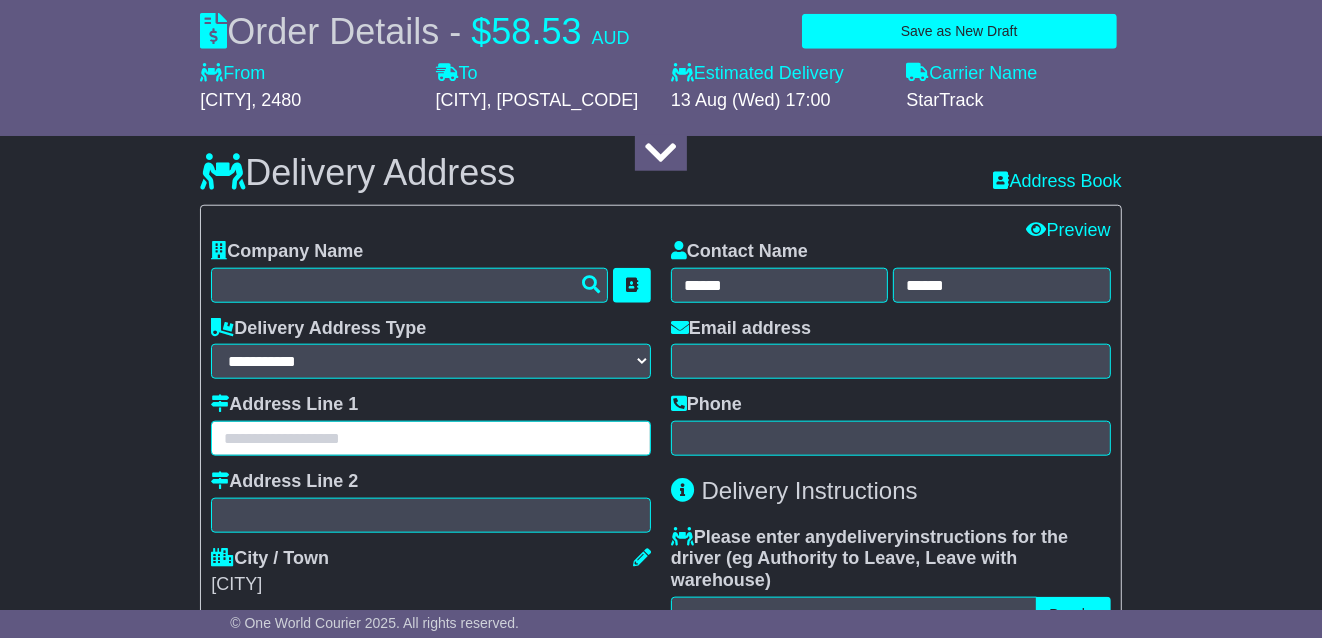 click at bounding box center (431, 438) 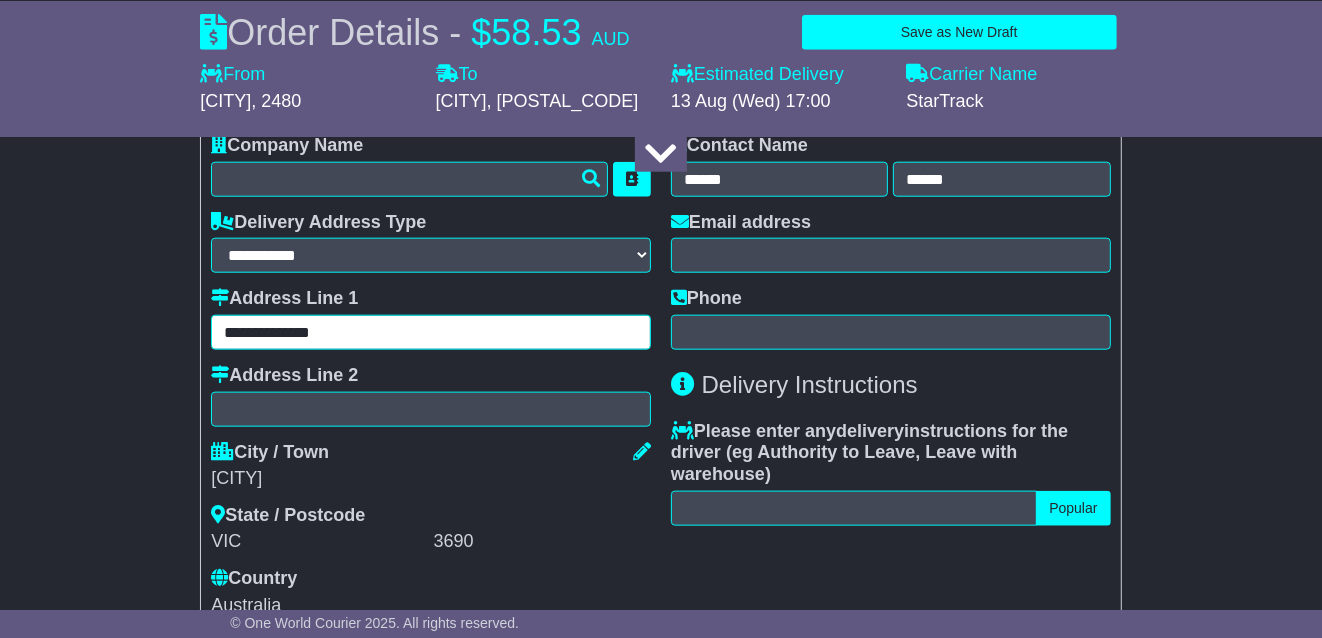 scroll, scrollTop: 1534, scrollLeft: 0, axis: vertical 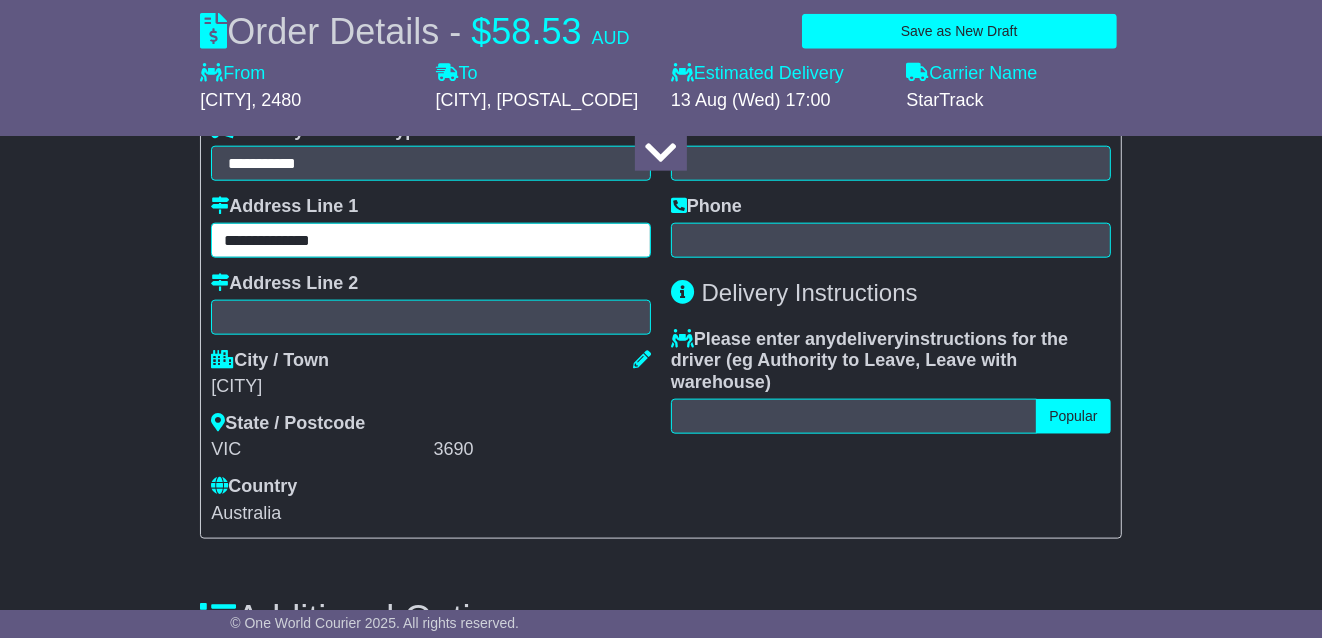 type on "**********" 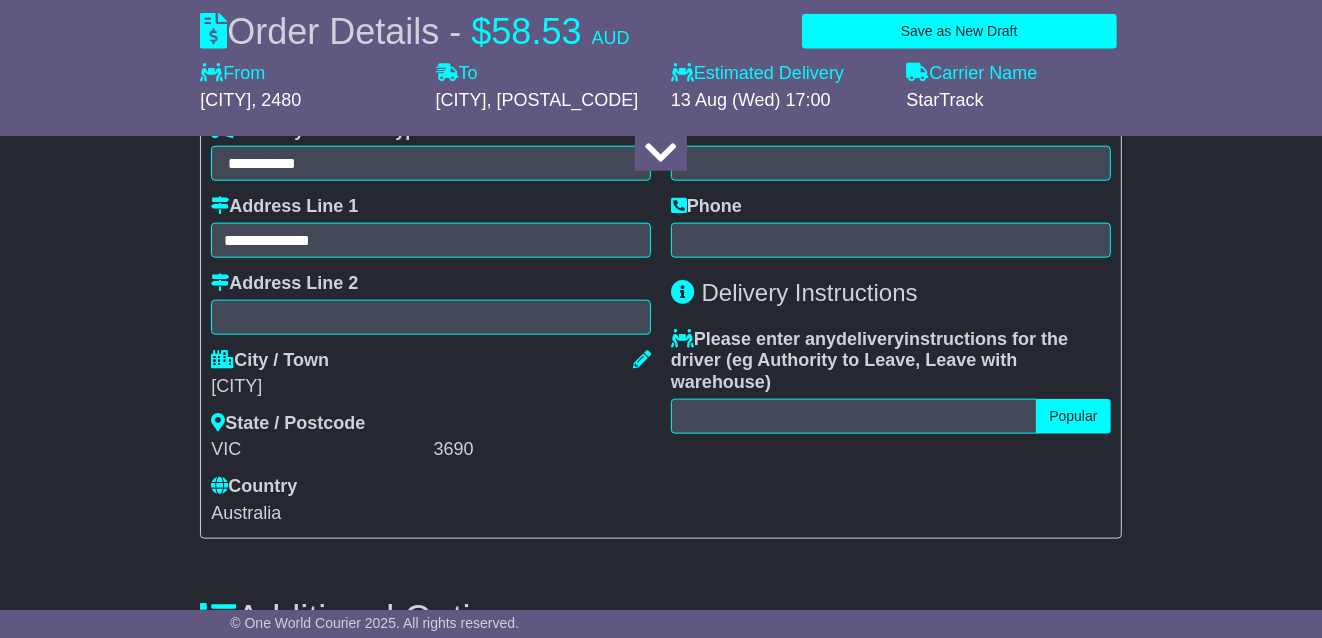 click on "**********" at bounding box center (661, 372) 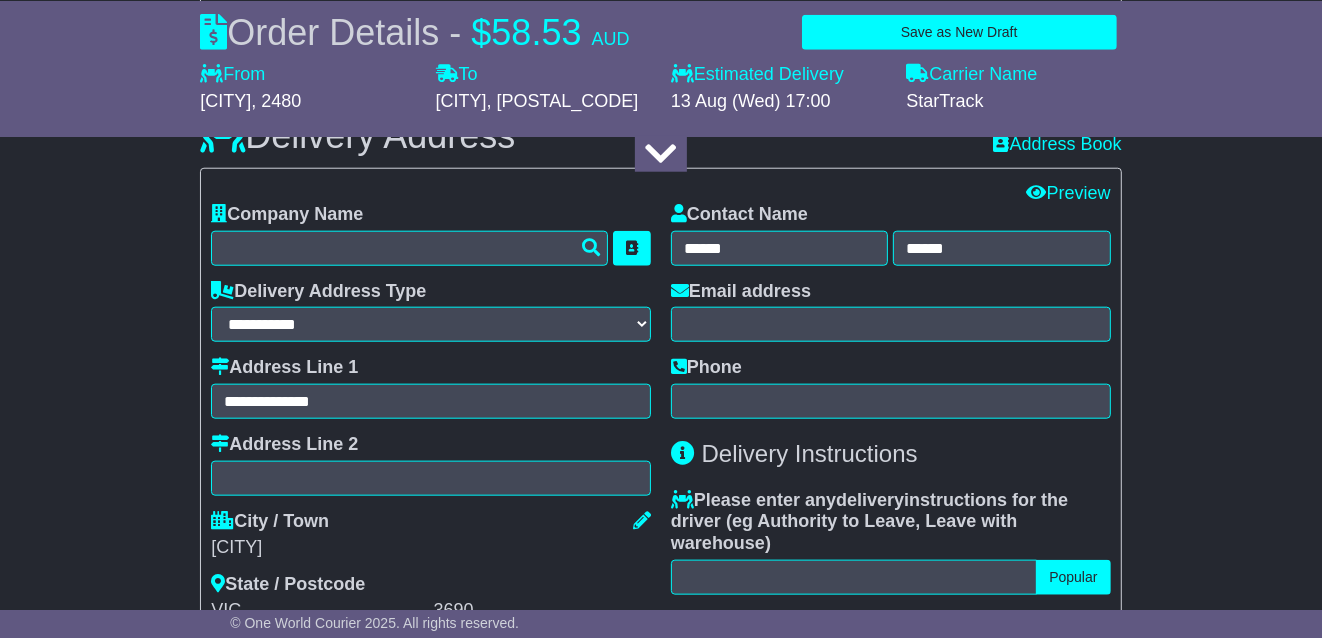 scroll, scrollTop: 1369, scrollLeft: 0, axis: vertical 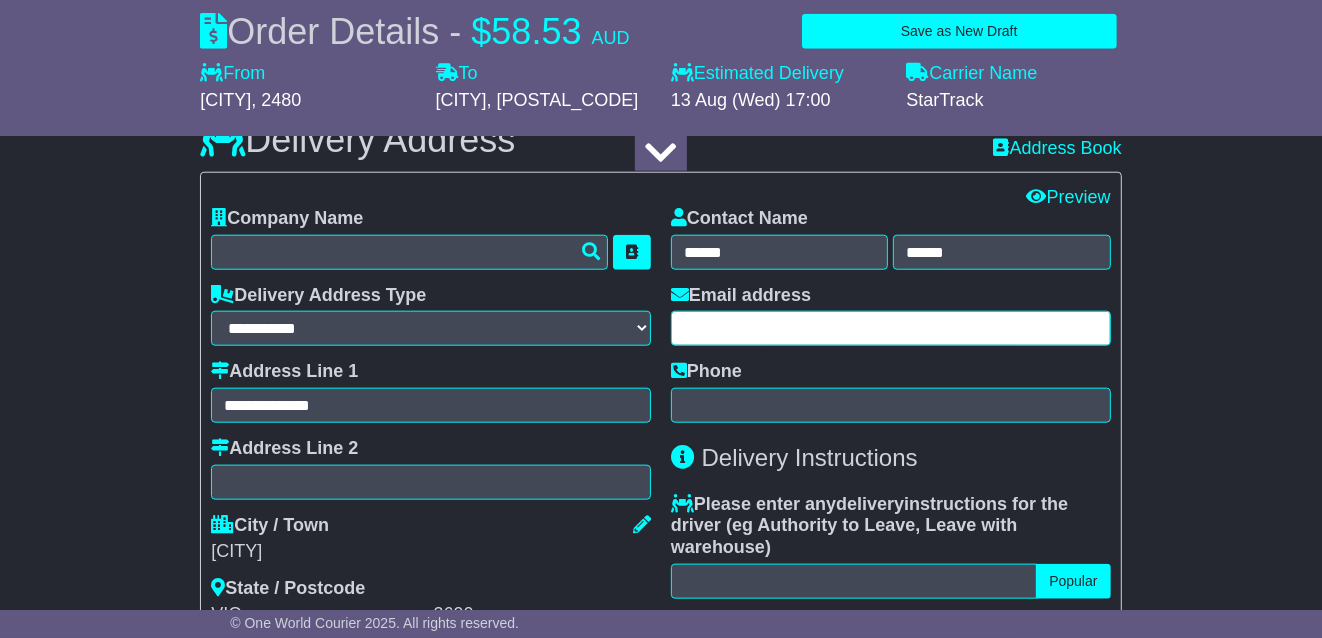 click at bounding box center [891, 328] 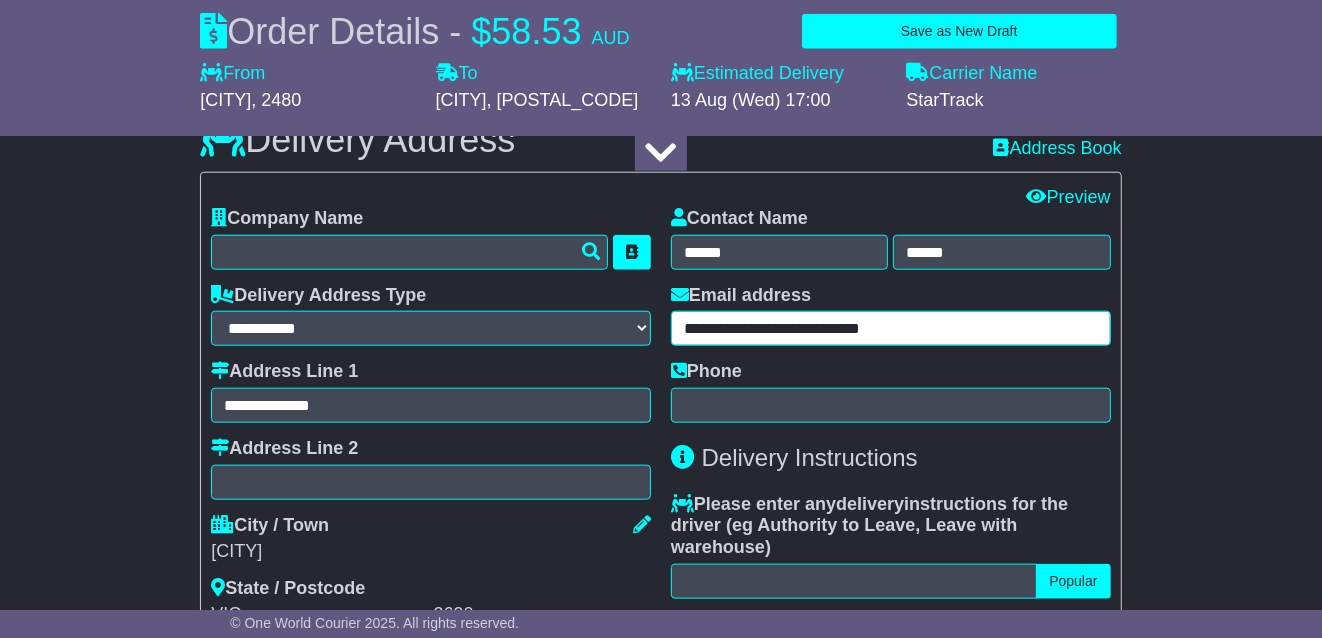 type on "**********" 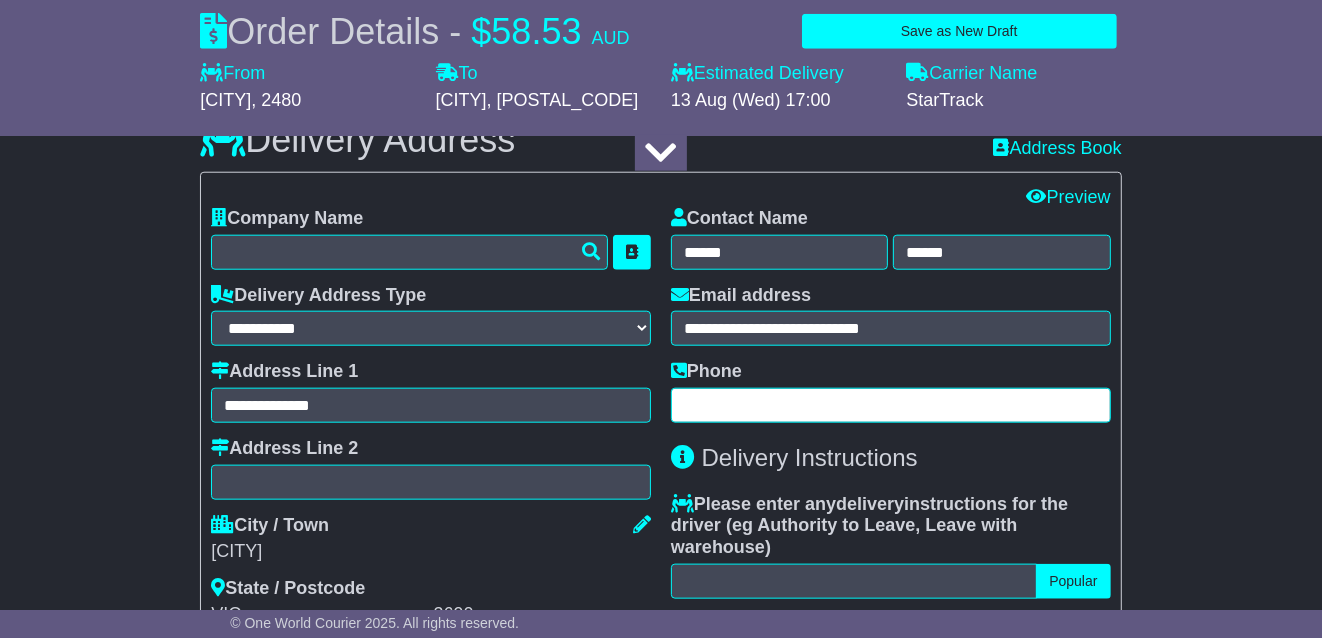 click at bounding box center [891, 405] 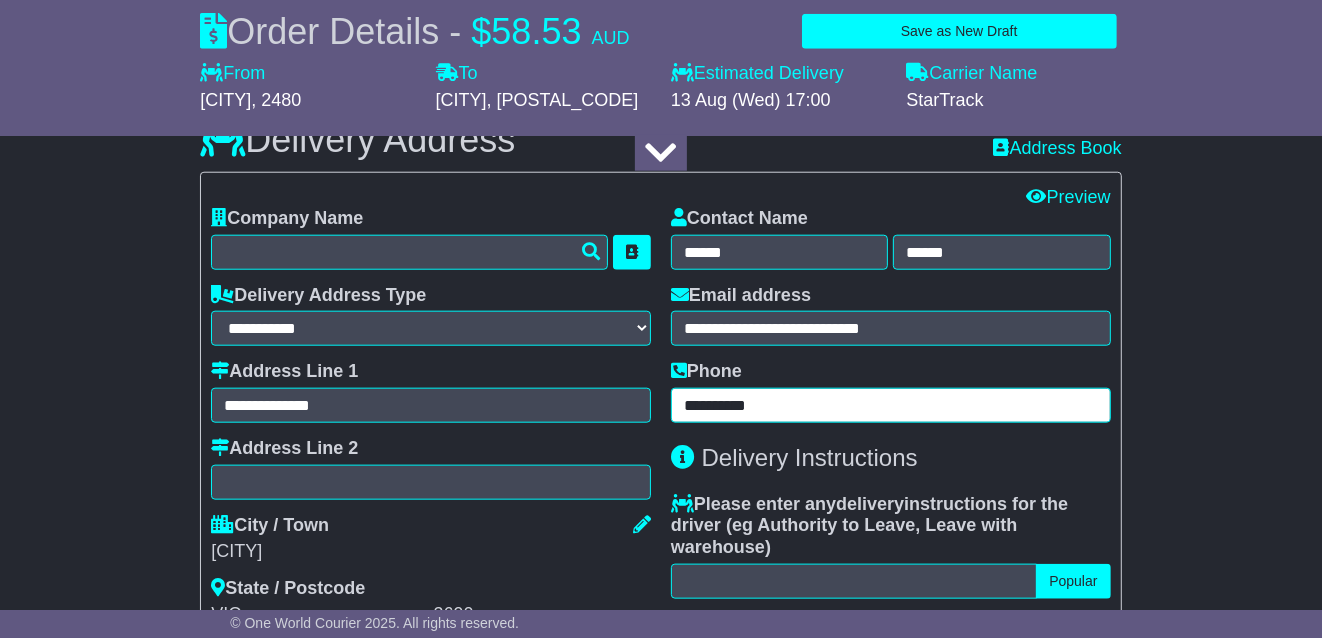 type on "**********" 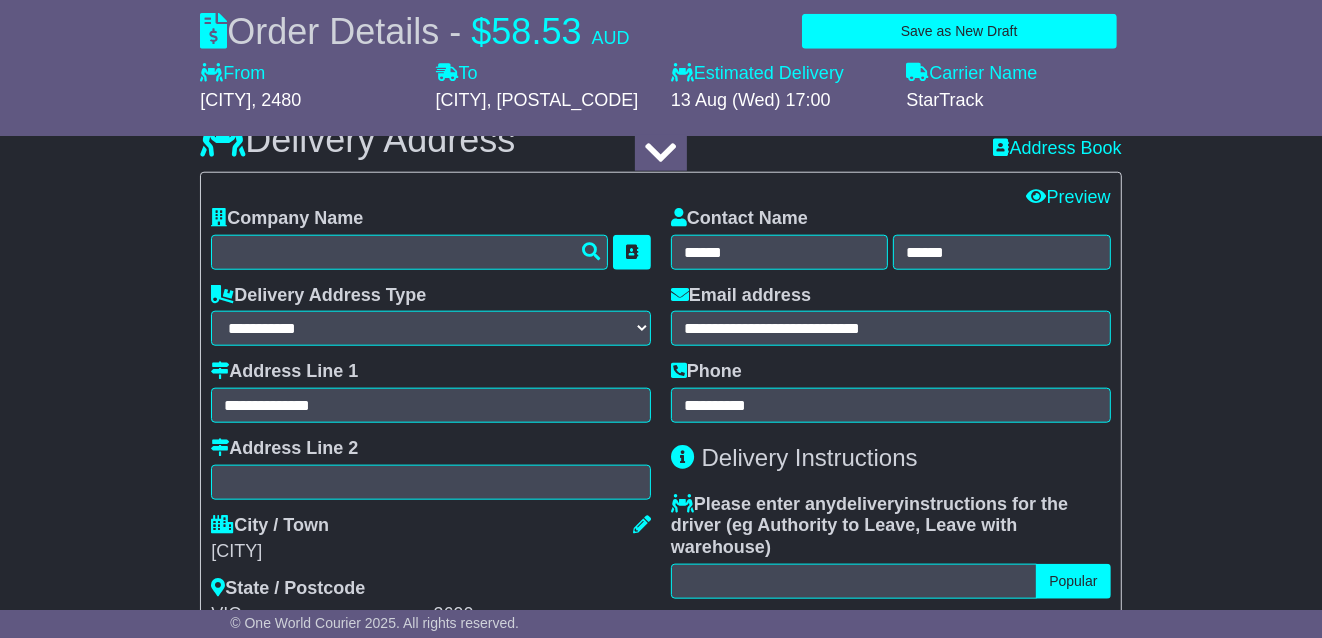 click on "**********" at bounding box center [891, 448] 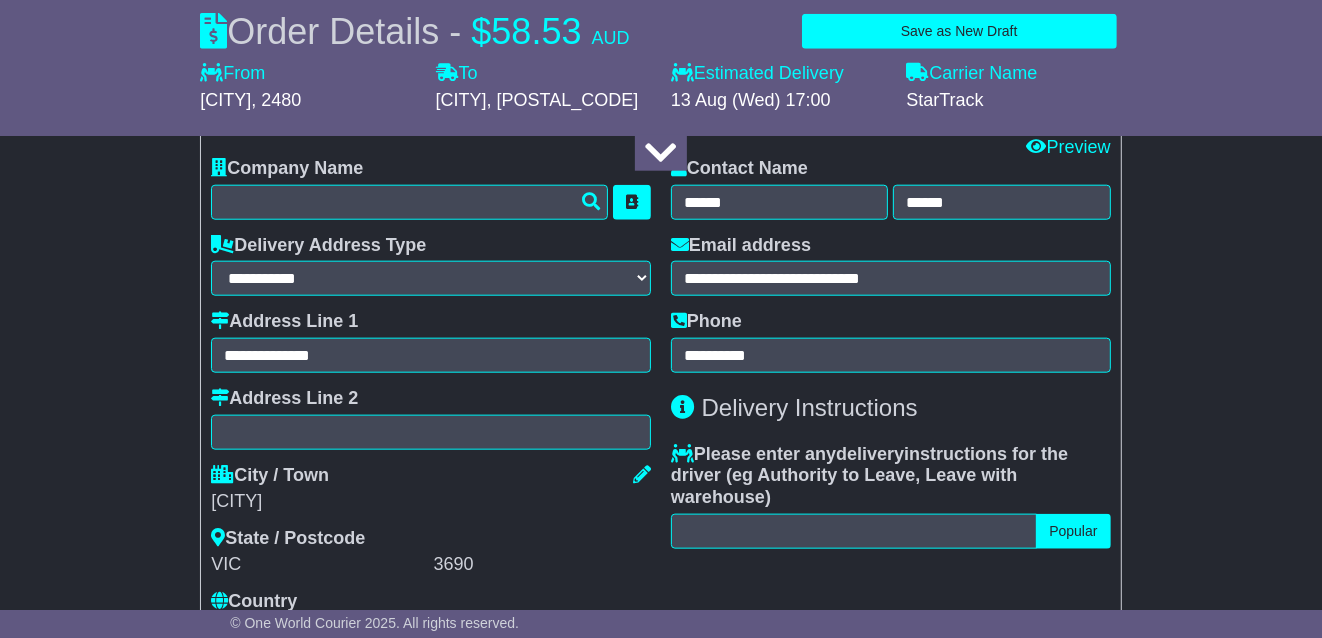 scroll, scrollTop: 1402, scrollLeft: 0, axis: vertical 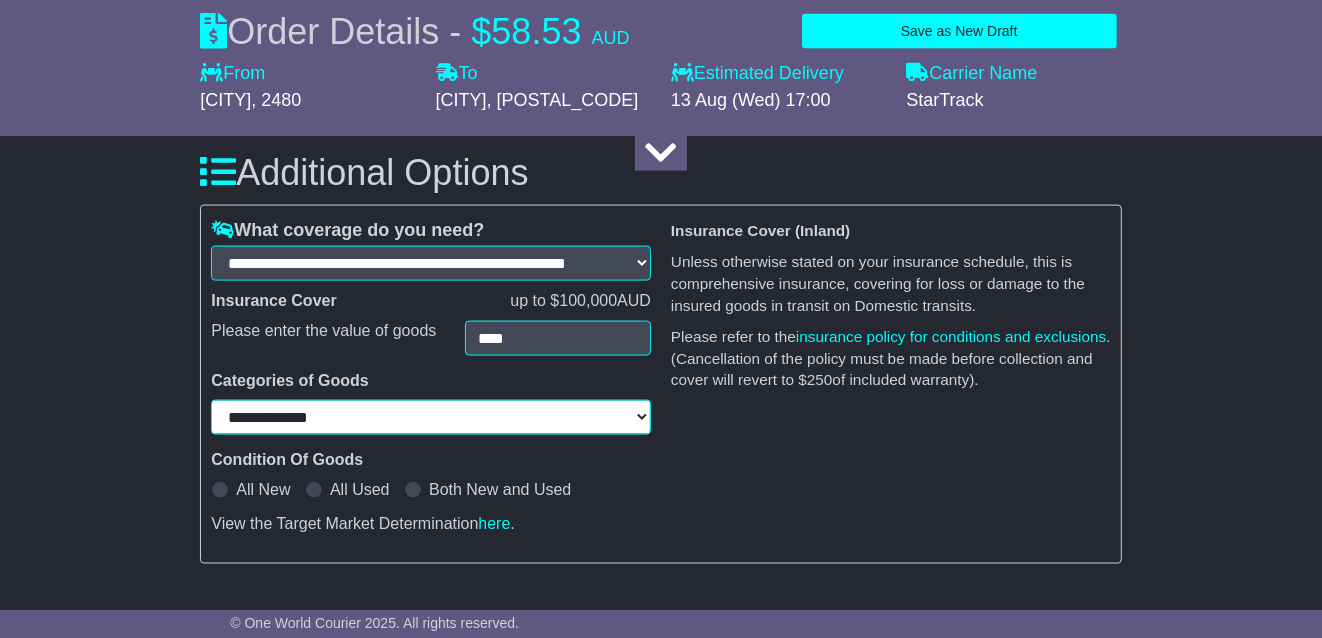 click on "**********" at bounding box center (431, 417) 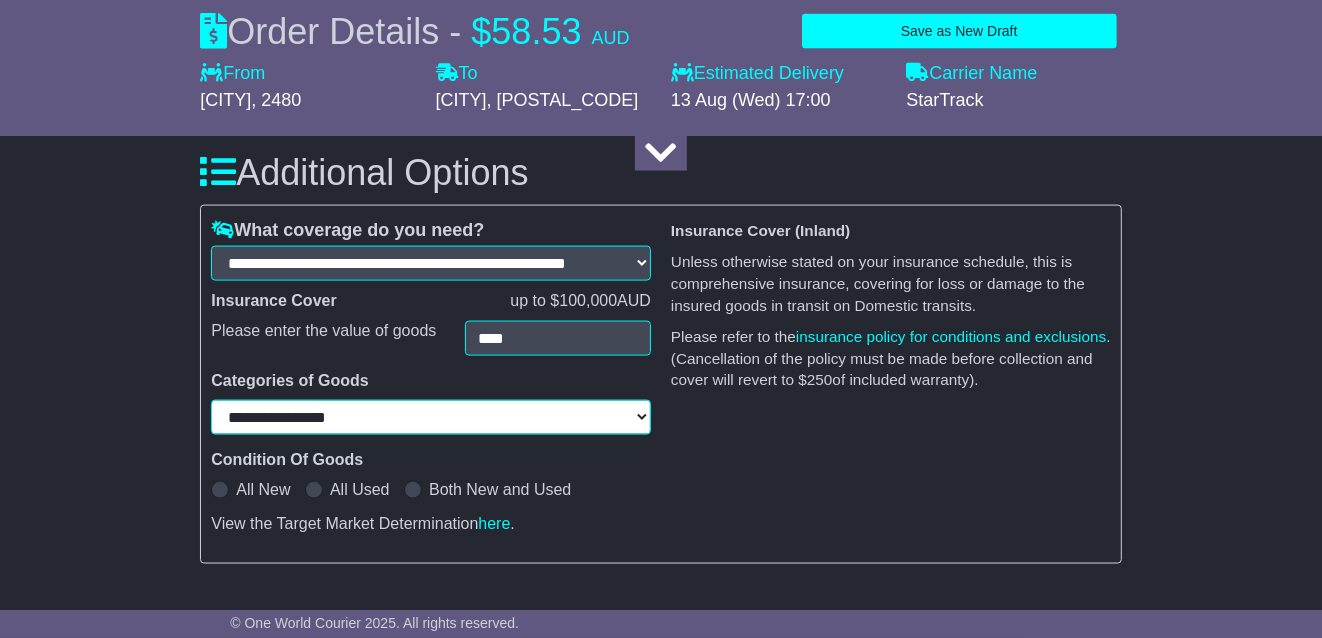 click on "**********" at bounding box center (0, 0) 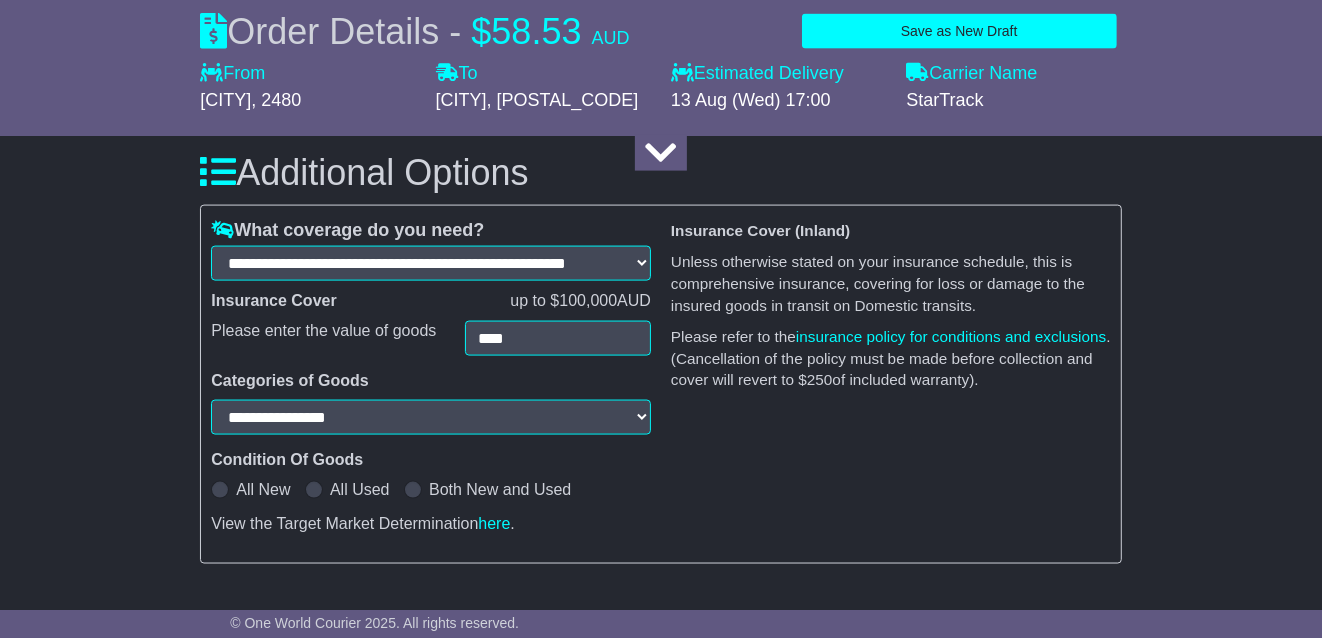 click at bounding box center (220, 490) 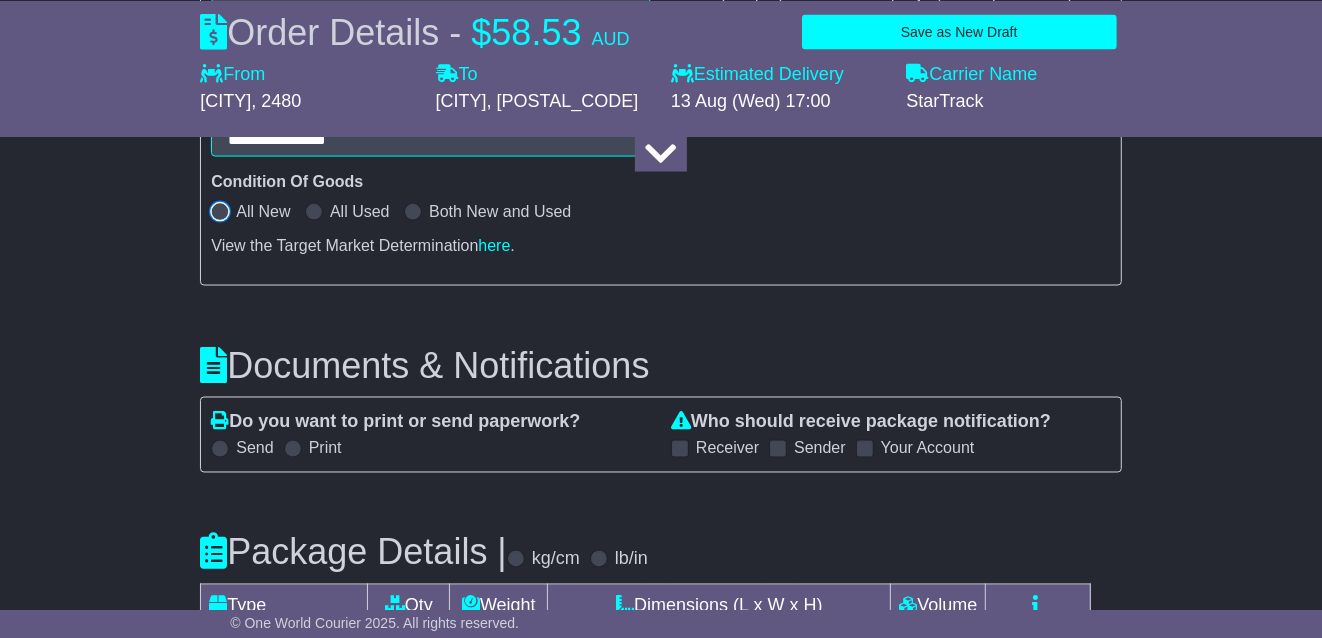 scroll, scrollTop: 2260, scrollLeft: 0, axis: vertical 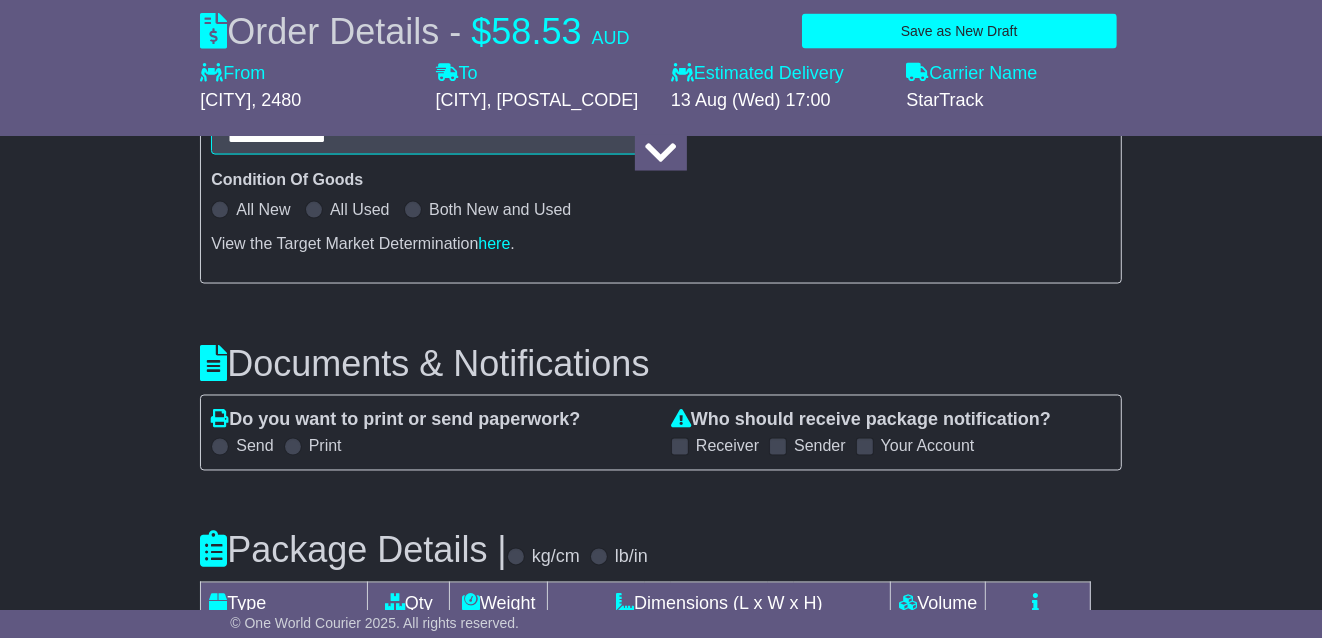 click at bounding box center (220, 447) 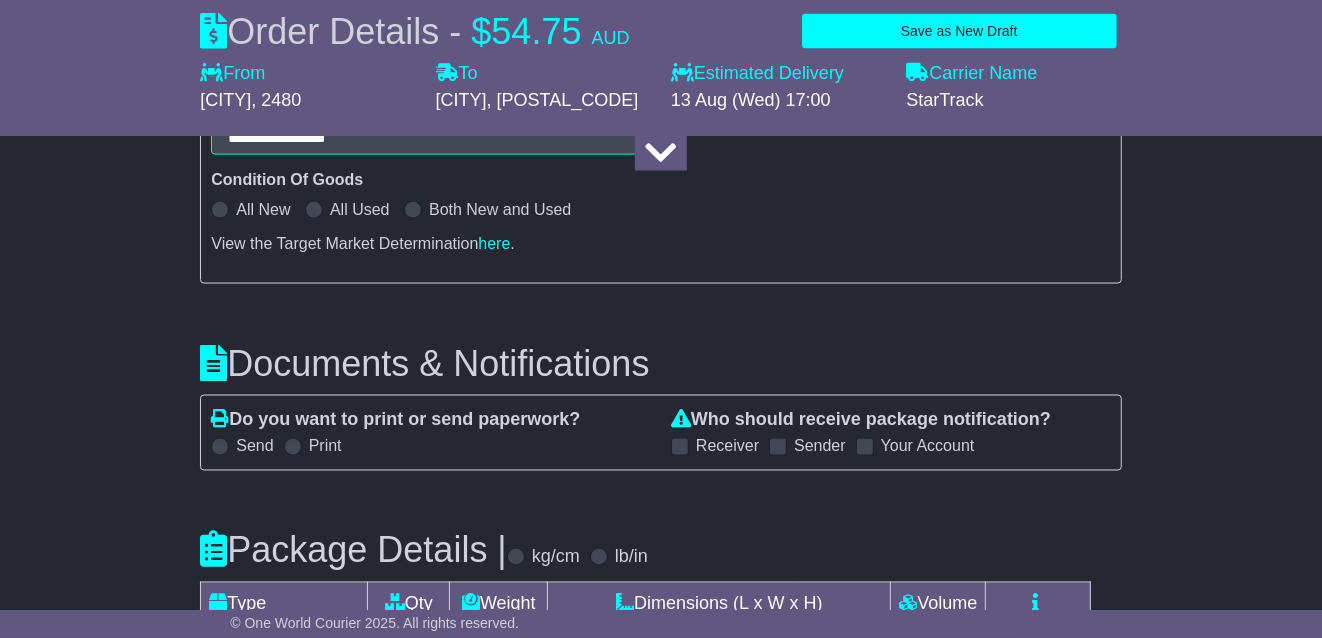 click on "Sender" at bounding box center (820, 446) 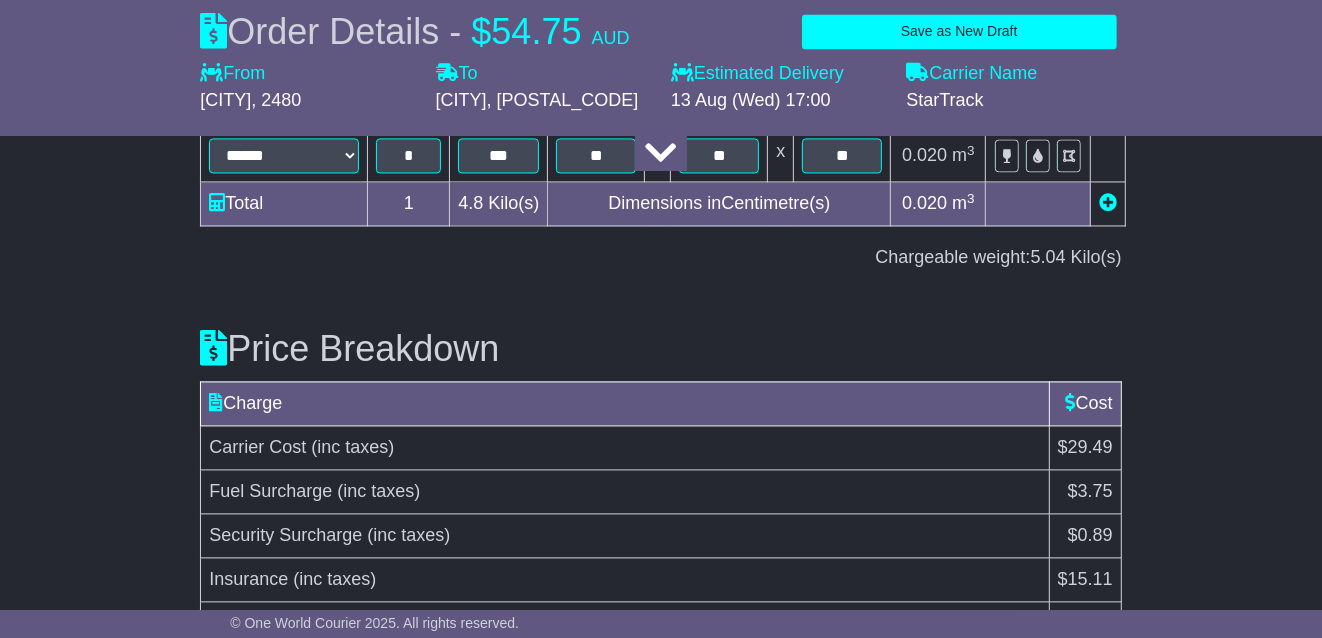 scroll, scrollTop: 2892, scrollLeft: 0, axis: vertical 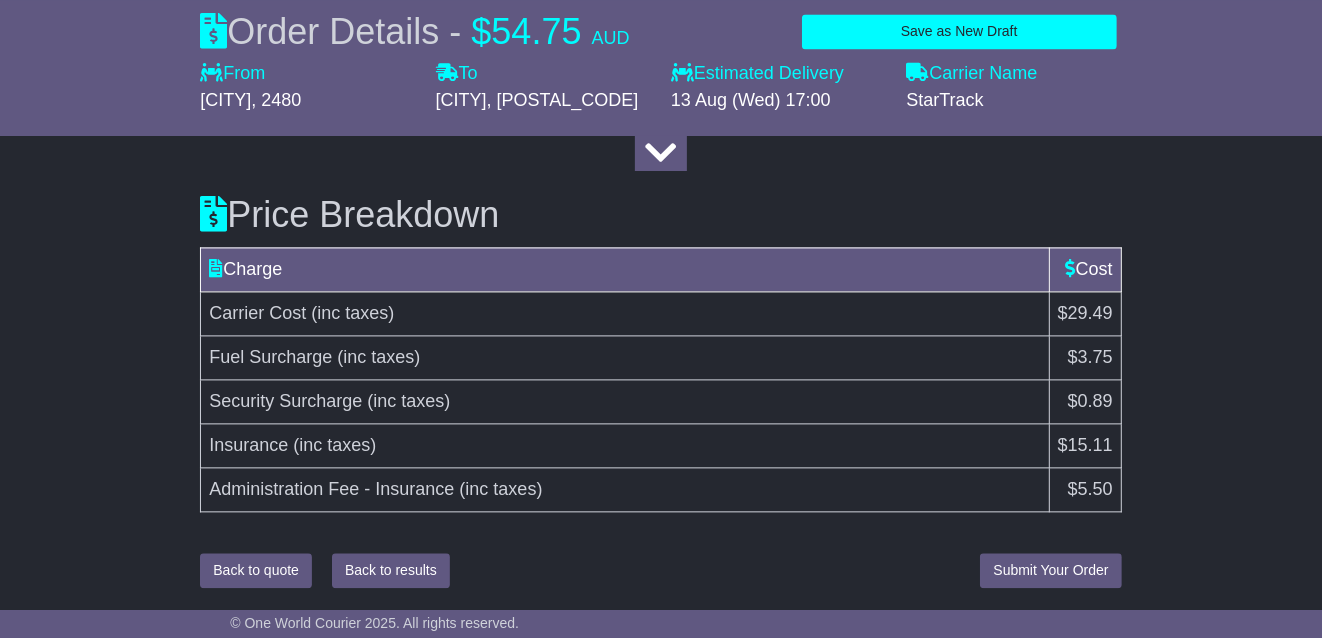 click on "**********" at bounding box center (661, -985) 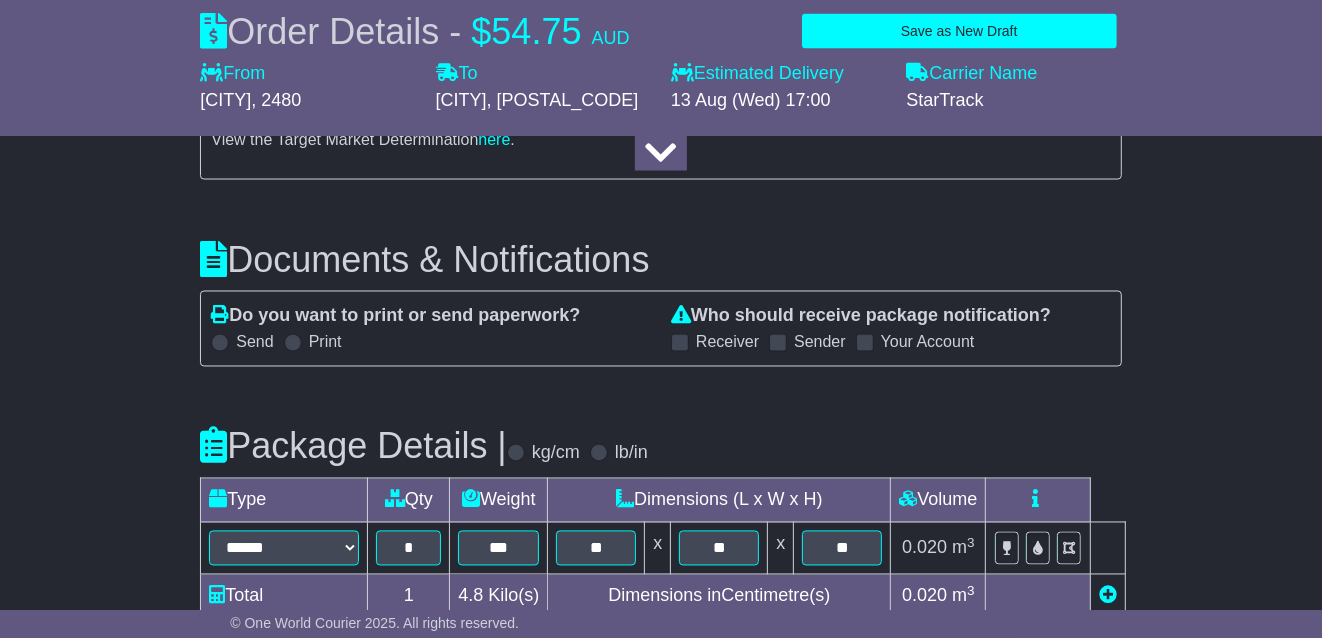 scroll, scrollTop: 2892, scrollLeft: 0, axis: vertical 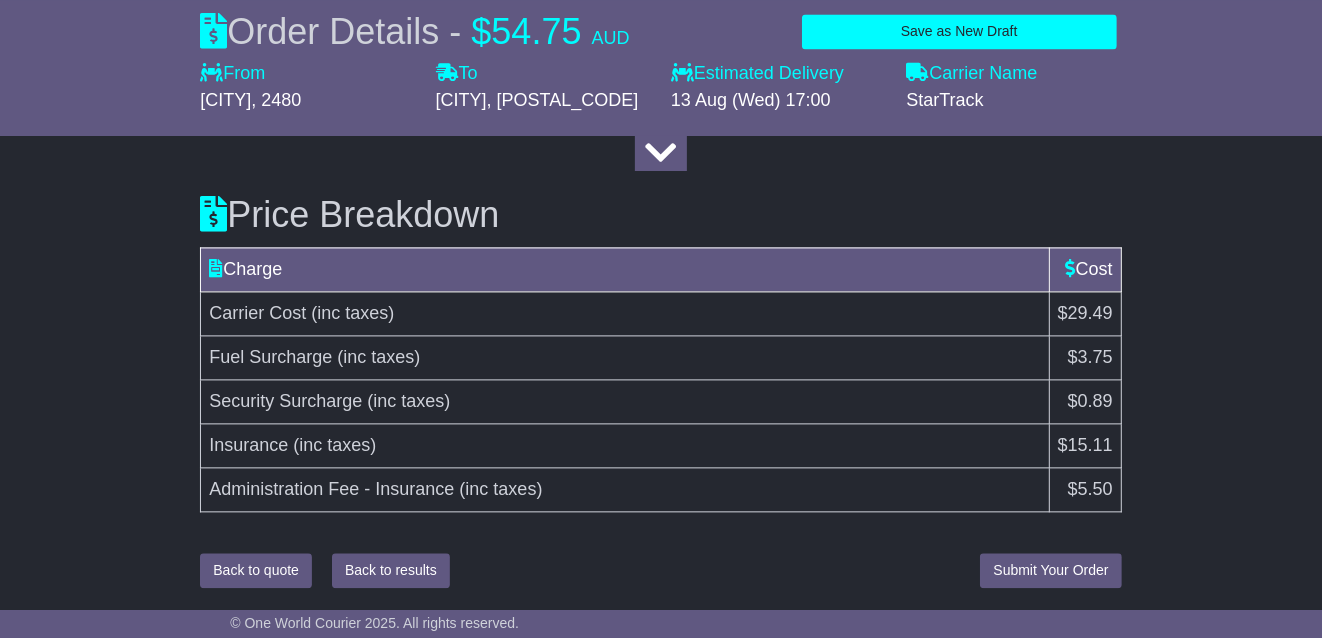 click on "Creating booking...
Back to quote
Back to results
Submit Your Order (POA)
Submit Your Order" at bounding box center (660, 570) 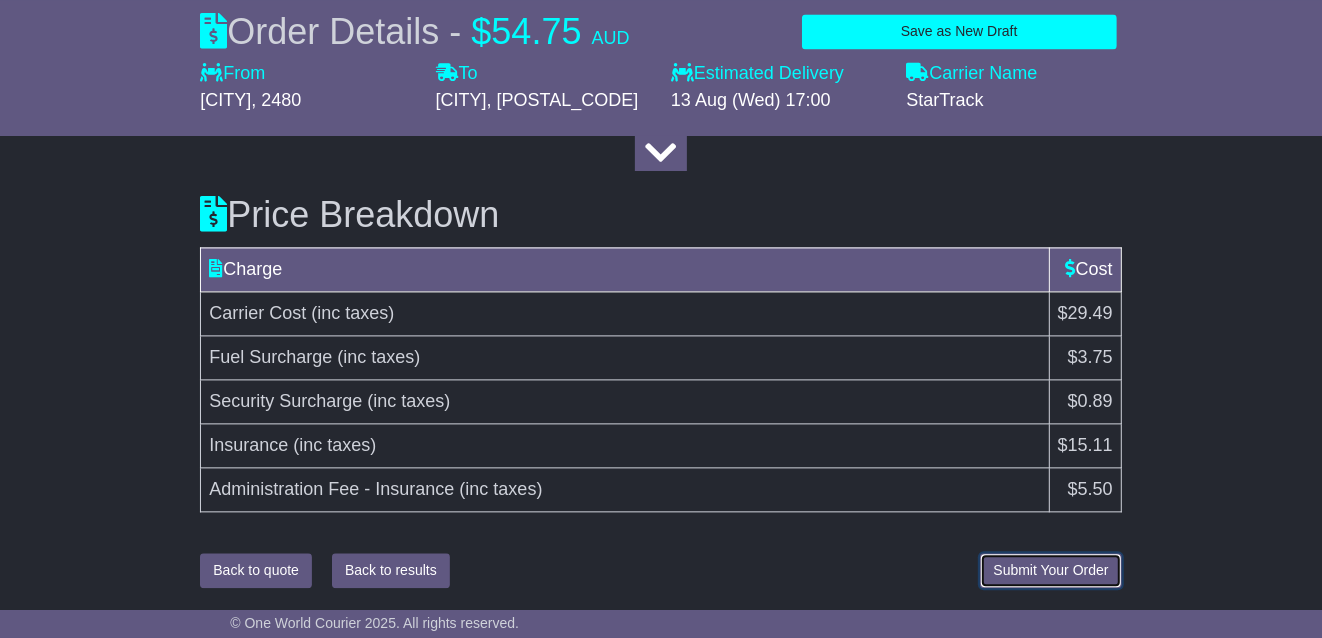 click on "Submit Your Order" at bounding box center (1050, 570) 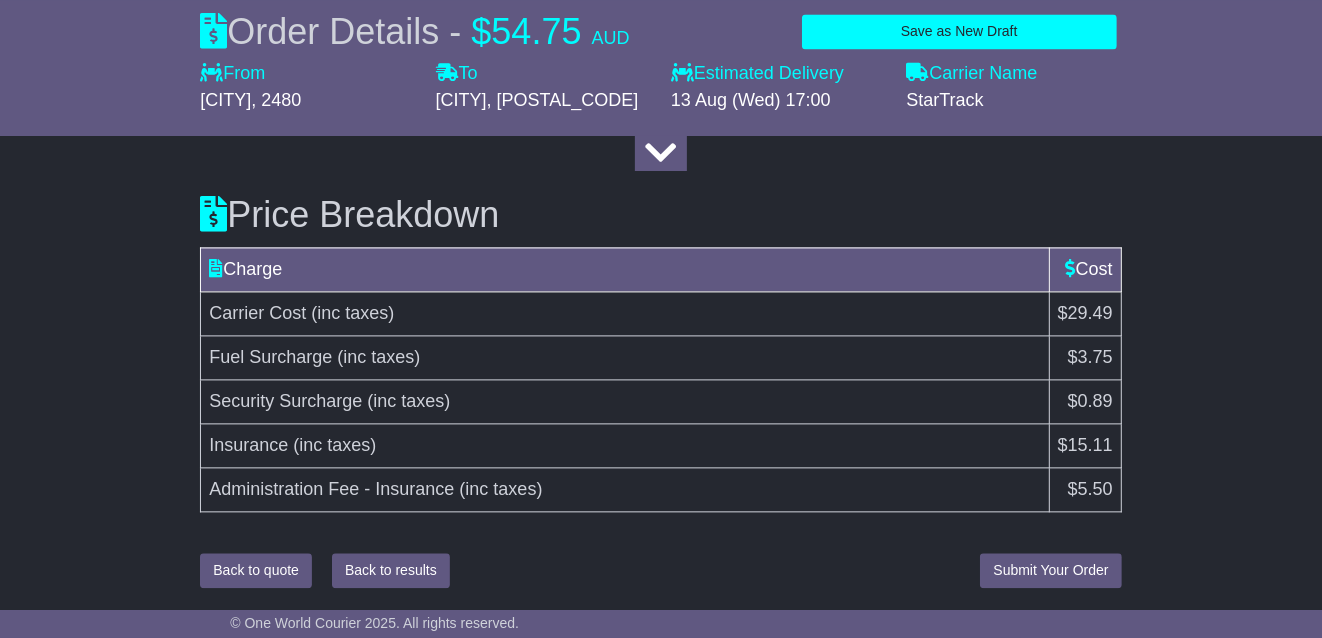 scroll, scrollTop: 2601, scrollLeft: 0, axis: vertical 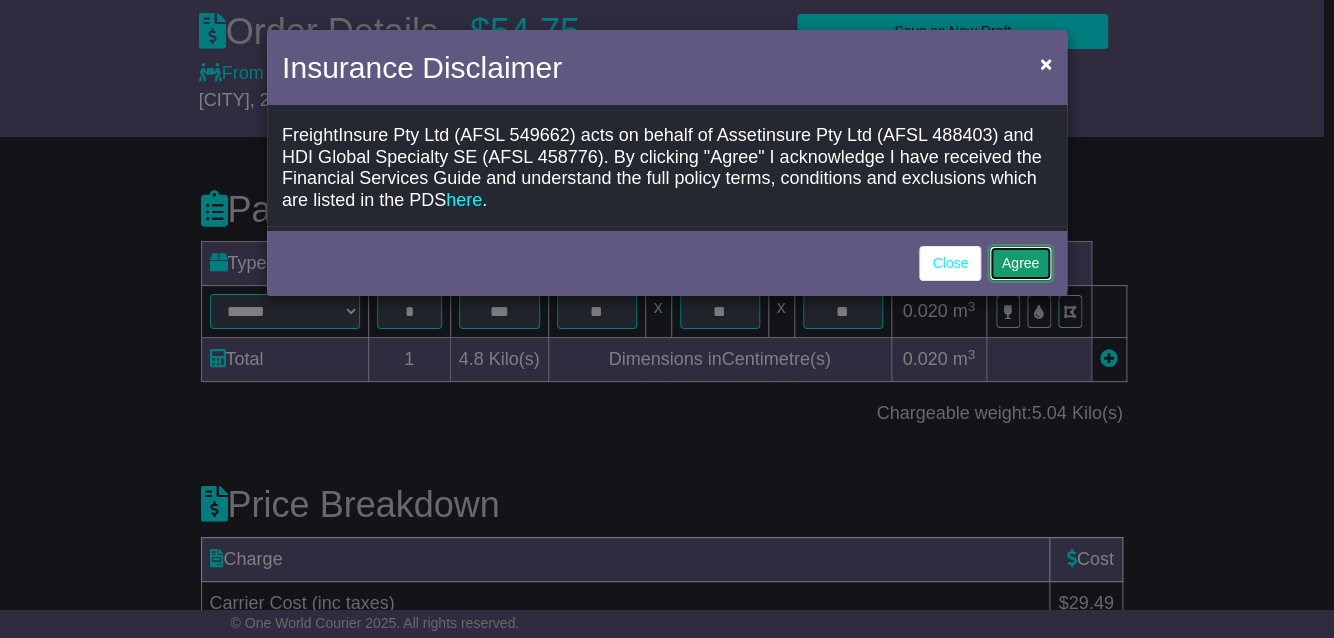 click on "Agree" 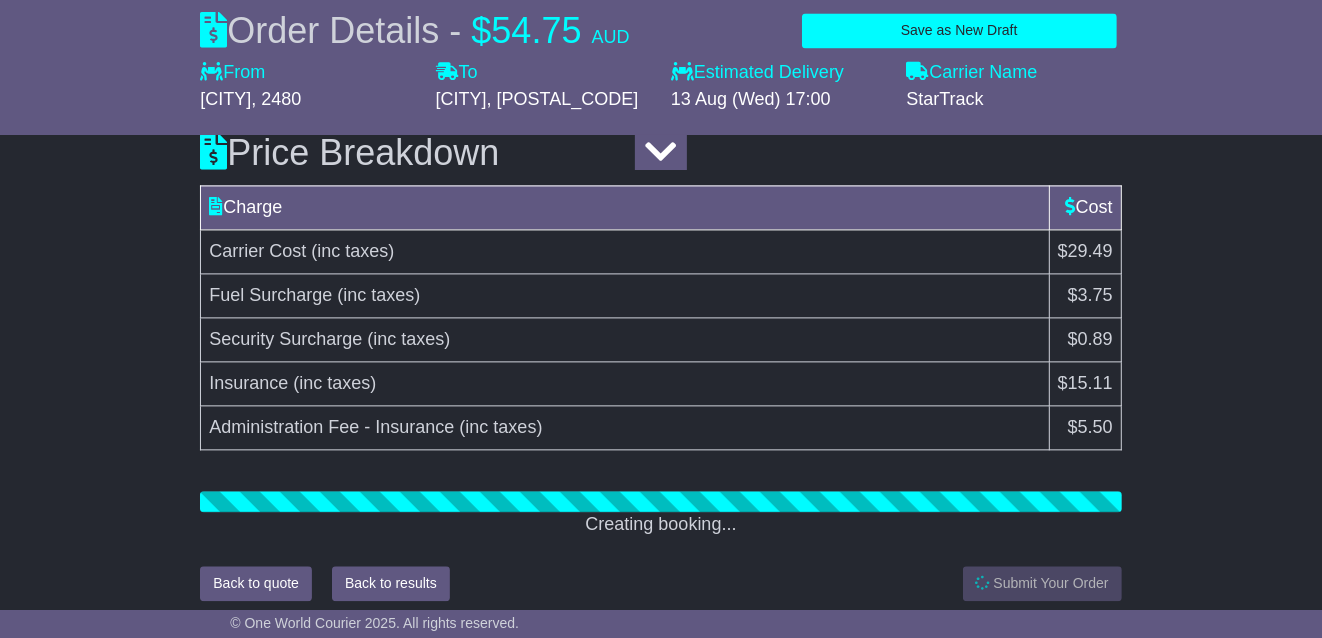 scroll, scrollTop: 2967, scrollLeft: 0, axis: vertical 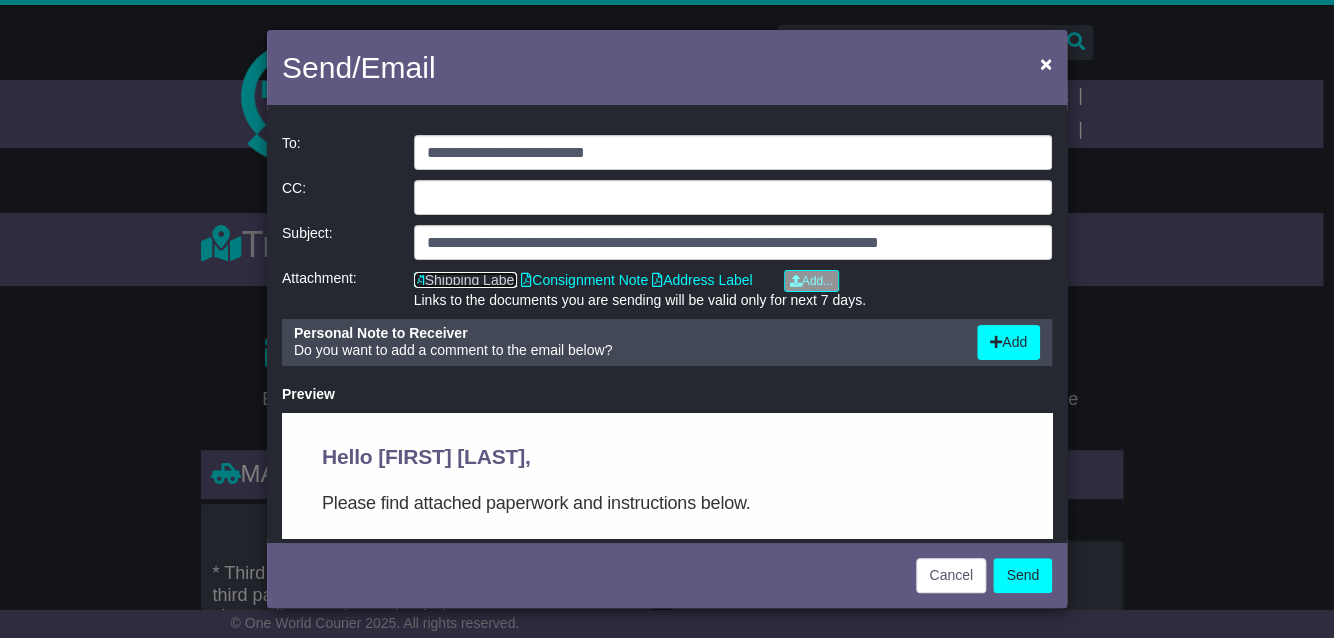 click on "Shipping Label" 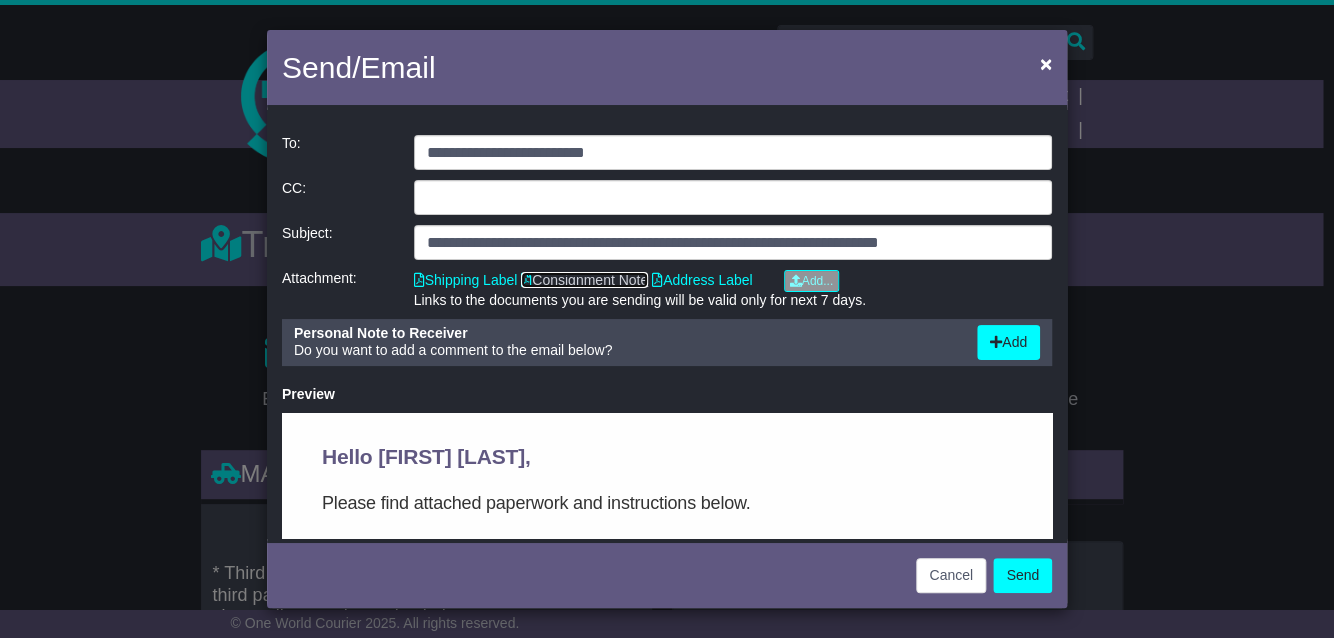 click on "Consignment Note" 